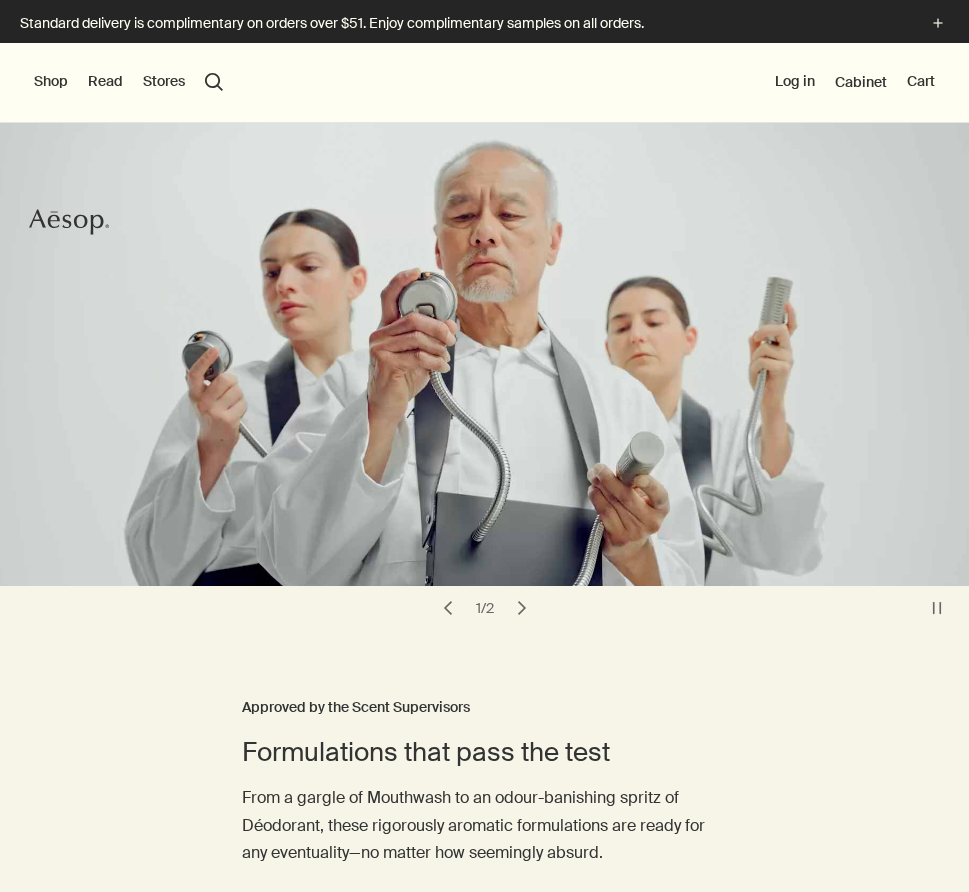 scroll, scrollTop: 0, scrollLeft: 0, axis: both 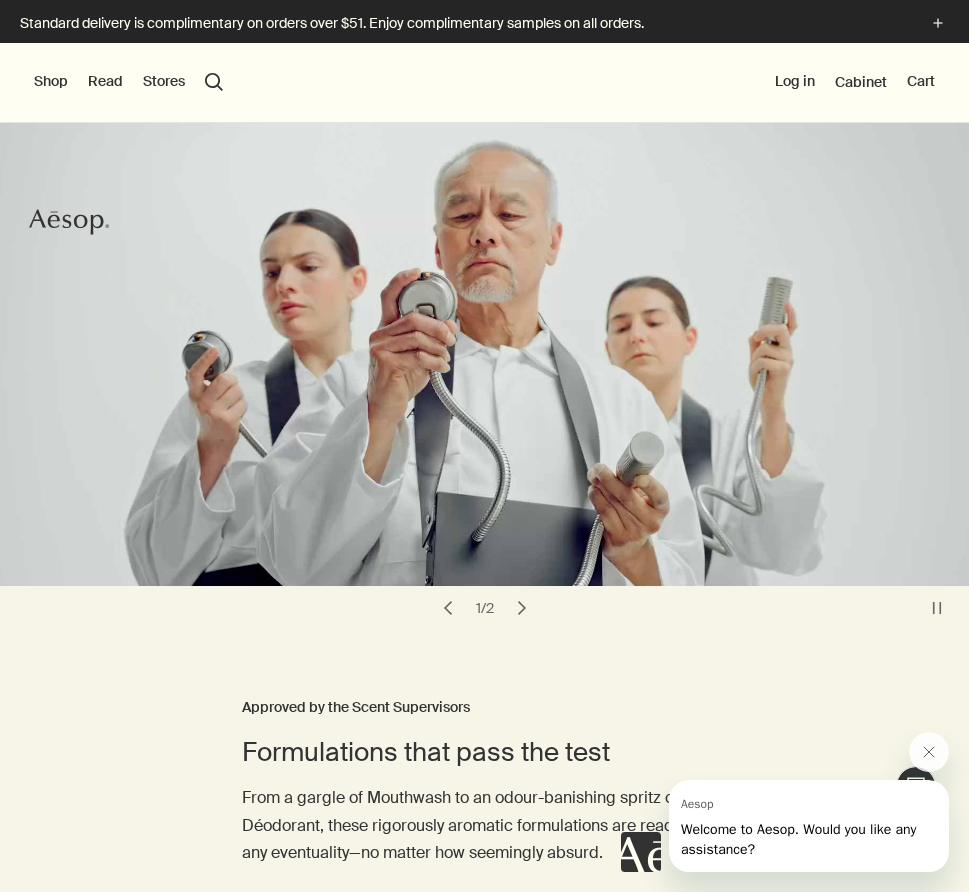 click on "Shop" at bounding box center (51, 82) 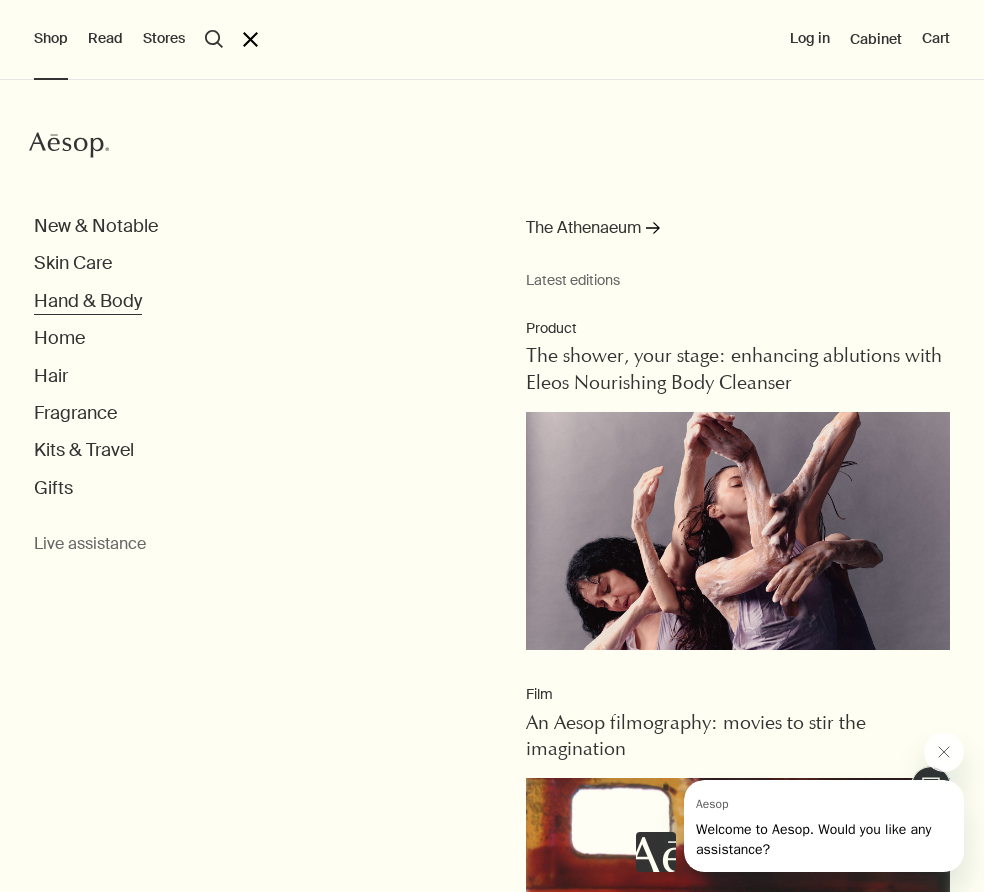 click on "Hand & Body" at bounding box center (88, 301) 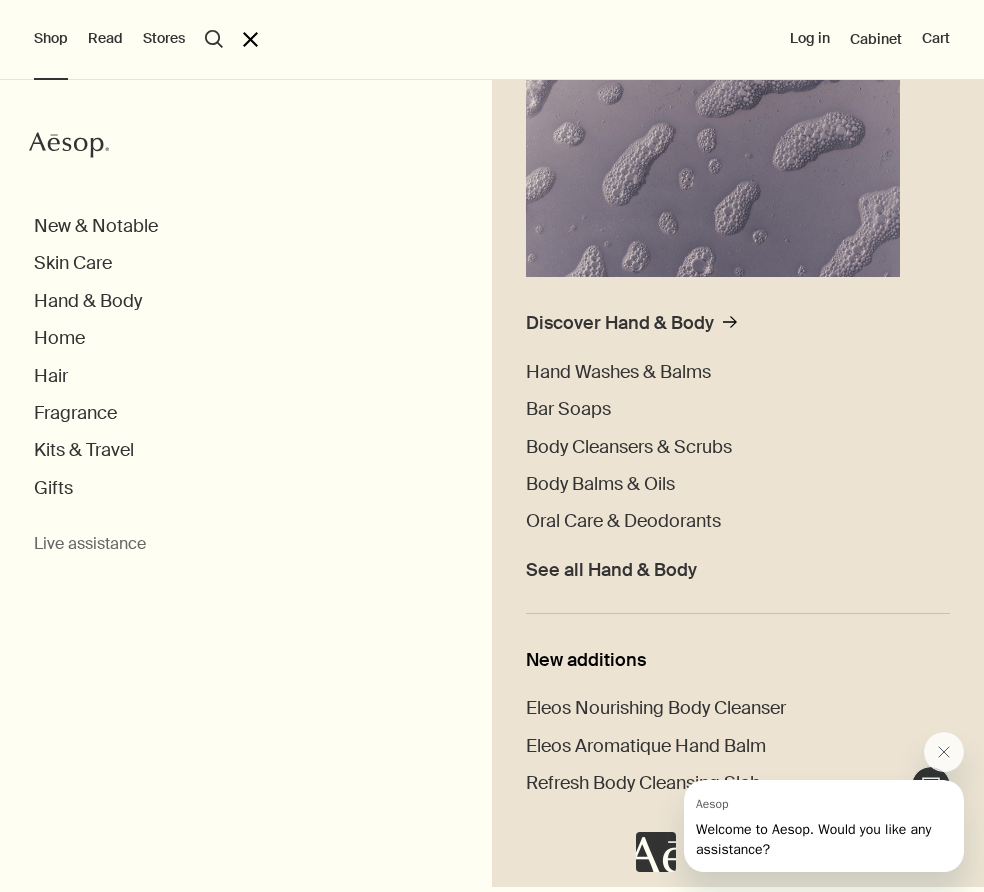 scroll, scrollTop: 278, scrollLeft: 0, axis: vertical 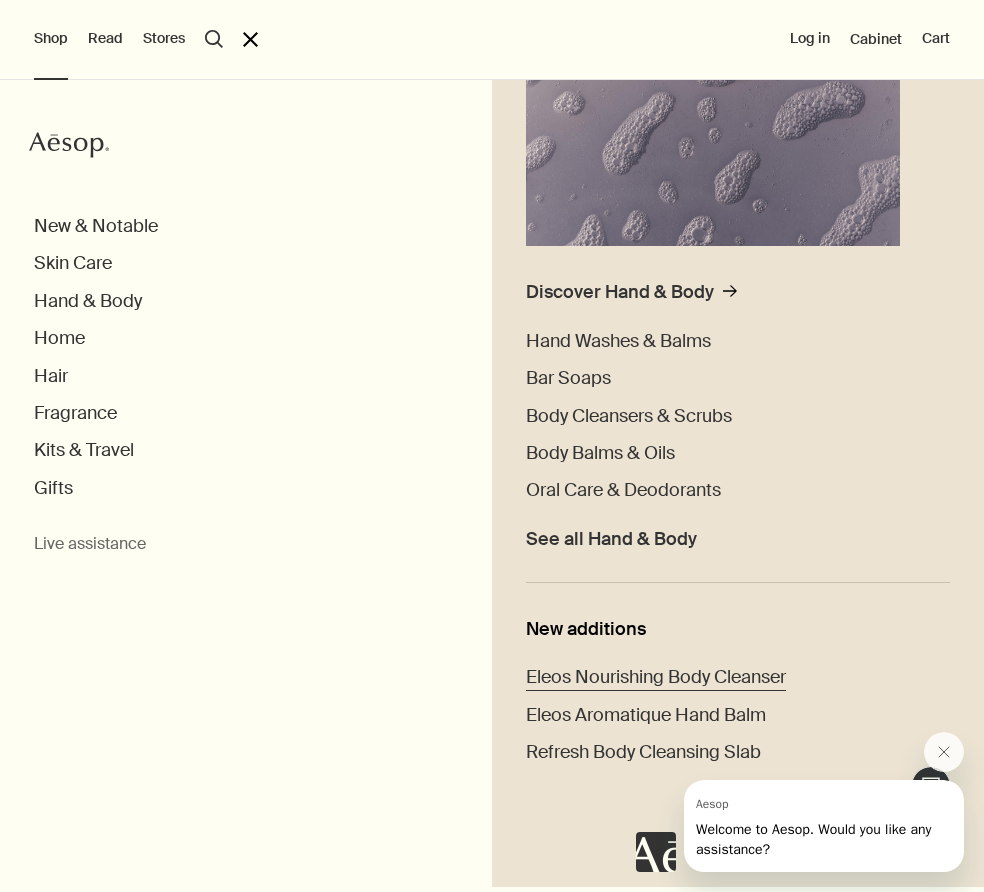 click on "Eleos Nourishing Body Cleanser" at bounding box center (656, 677) 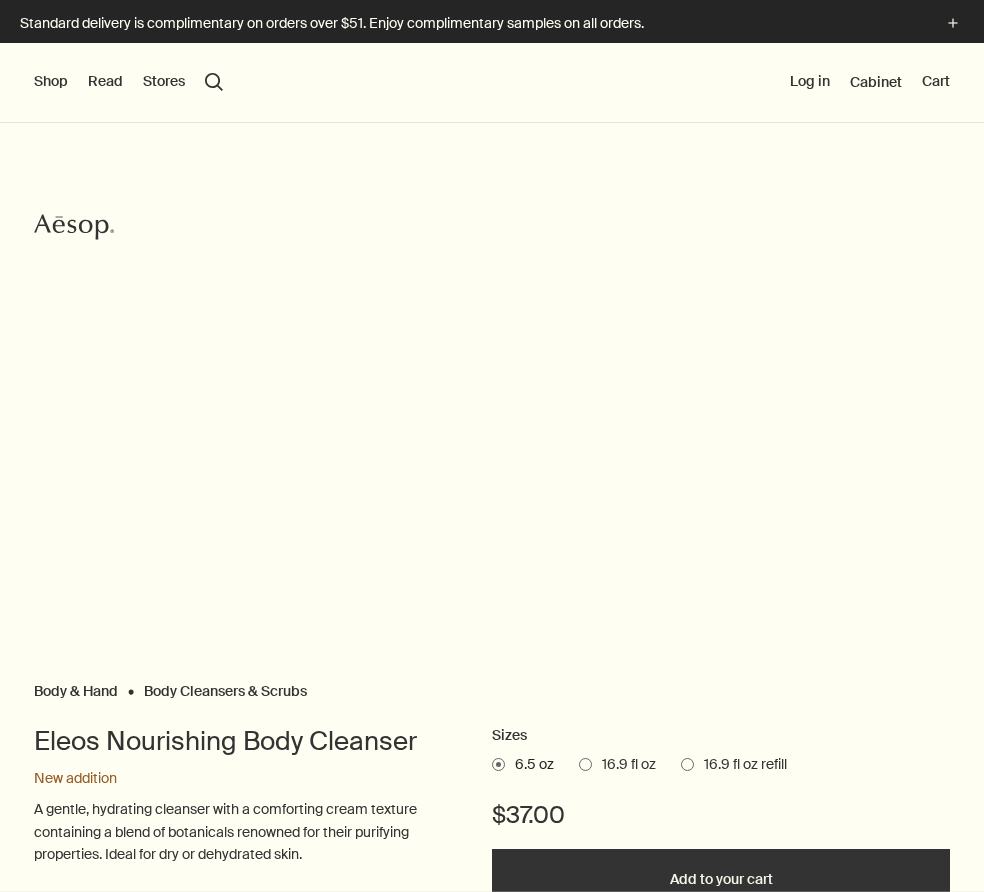 scroll, scrollTop: 0, scrollLeft: 0, axis: both 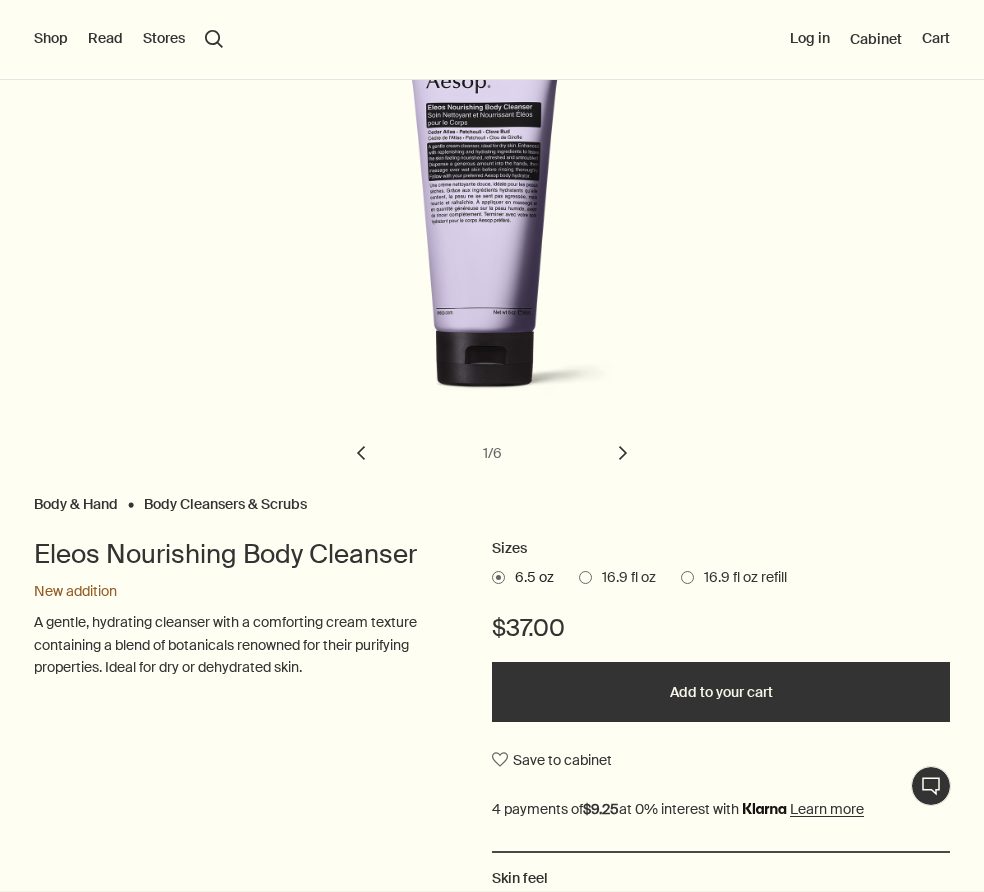 click at bounding box center [585, 577] 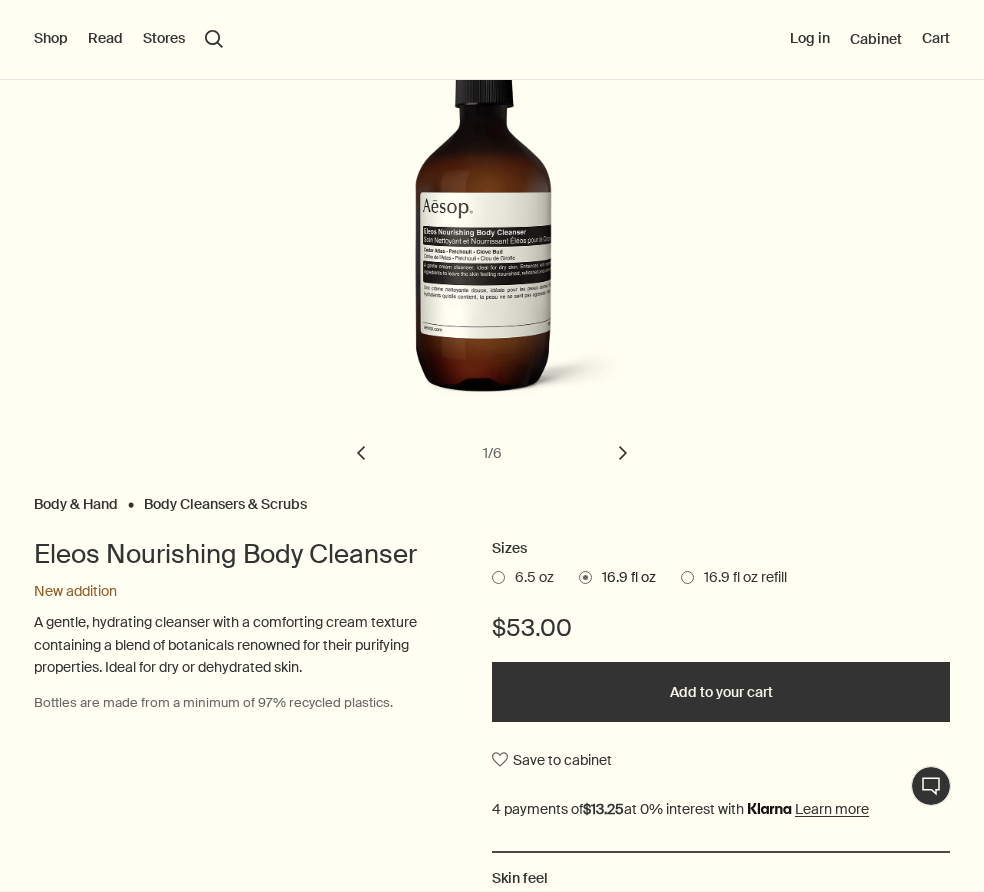 click on "Add to your cart" at bounding box center [721, 692] 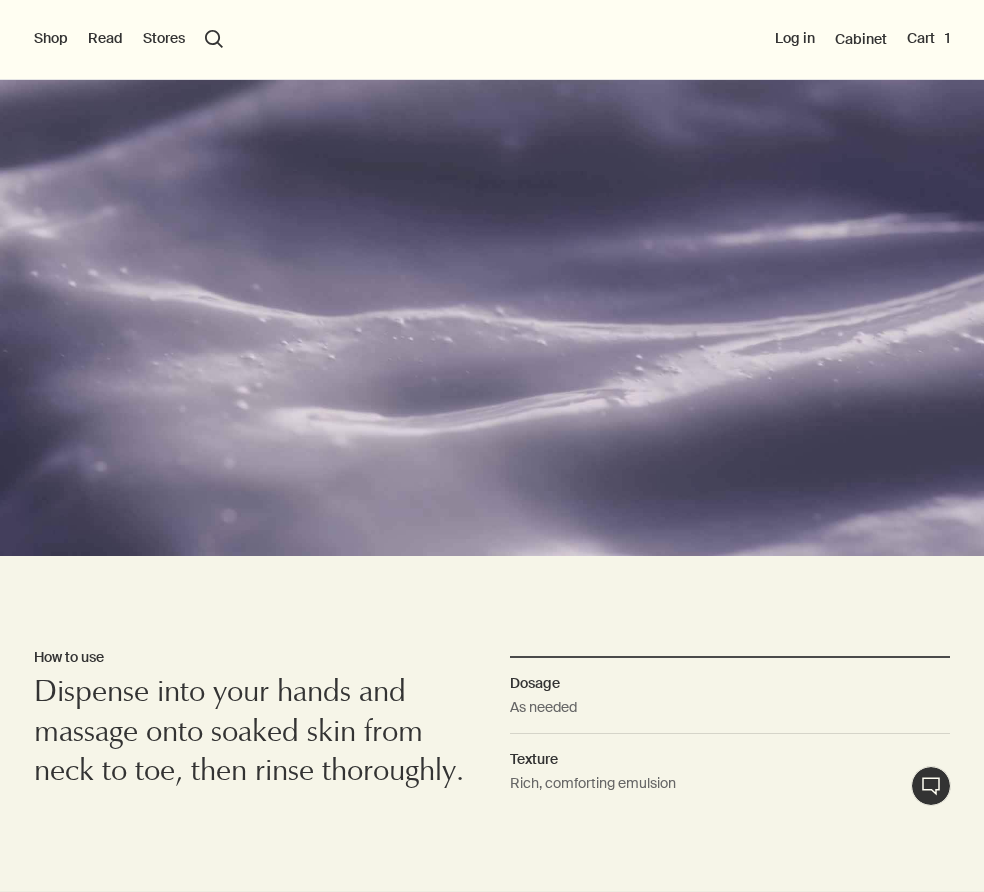 scroll, scrollTop: 1482, scrollLeft: 0, axis: vertical 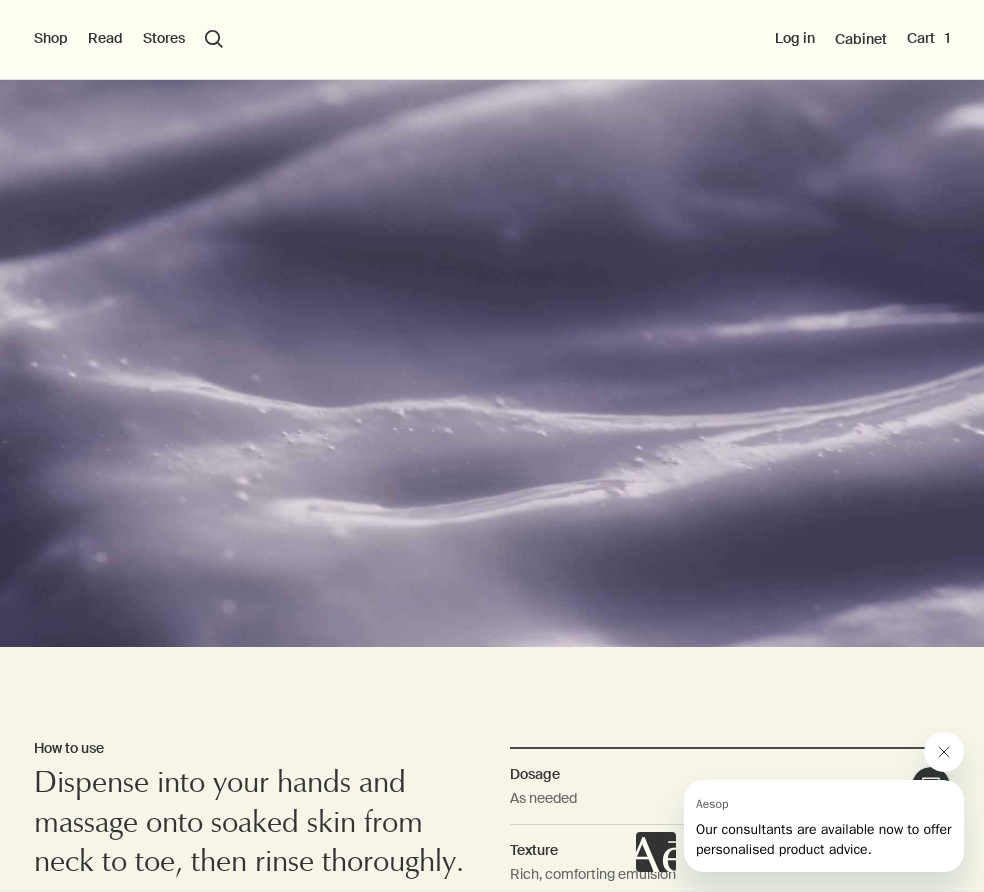 click at bounding box center (944, 752) 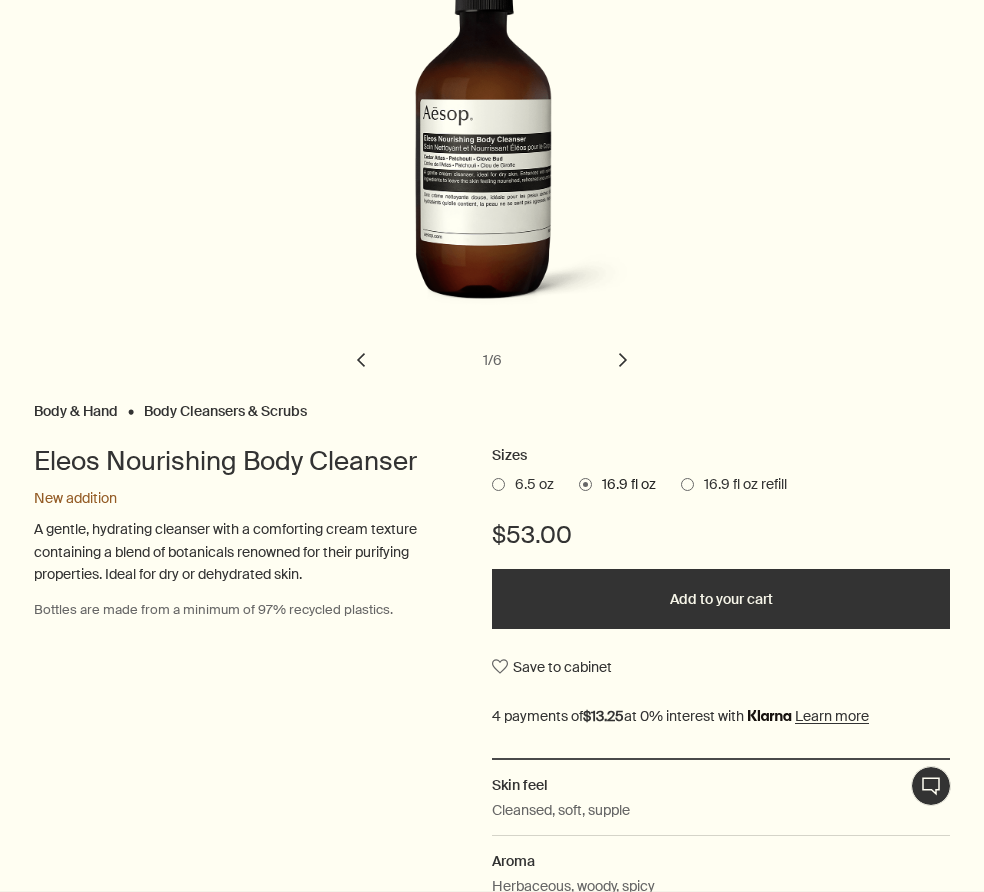 scroll, scrollTop: 0, scrollLeft: 0, axis: both 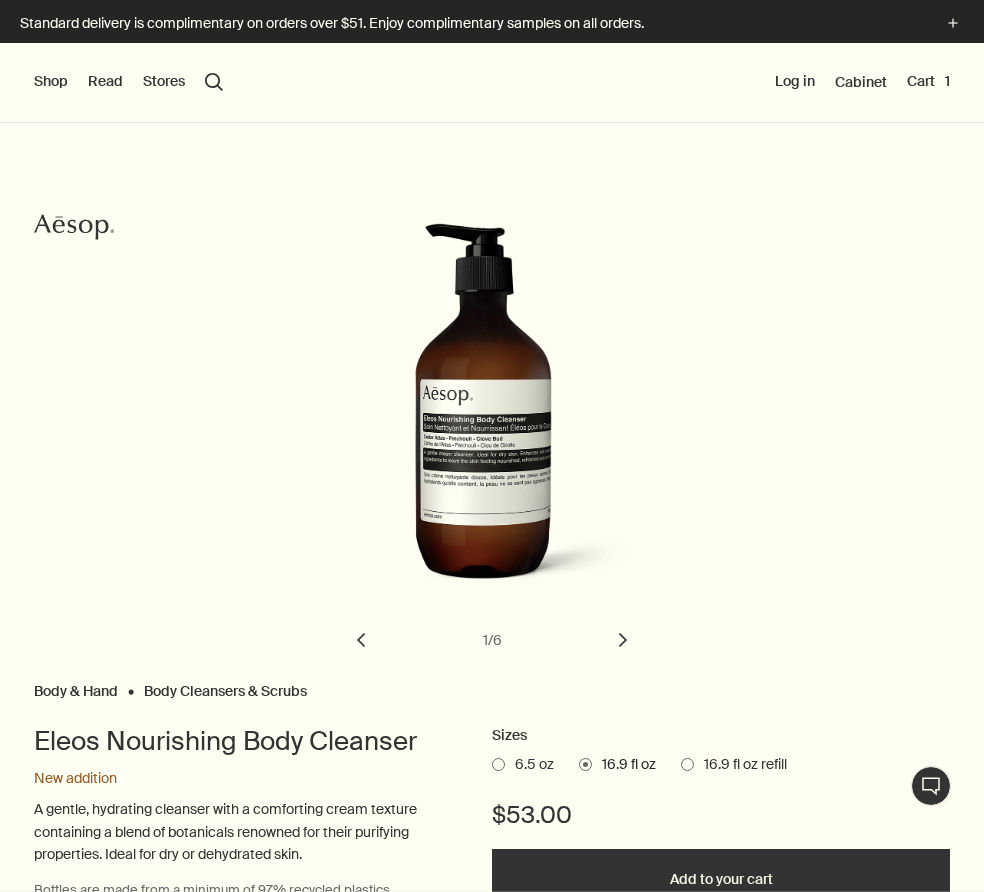 click on "Shop" at bounding box center (51, 82) 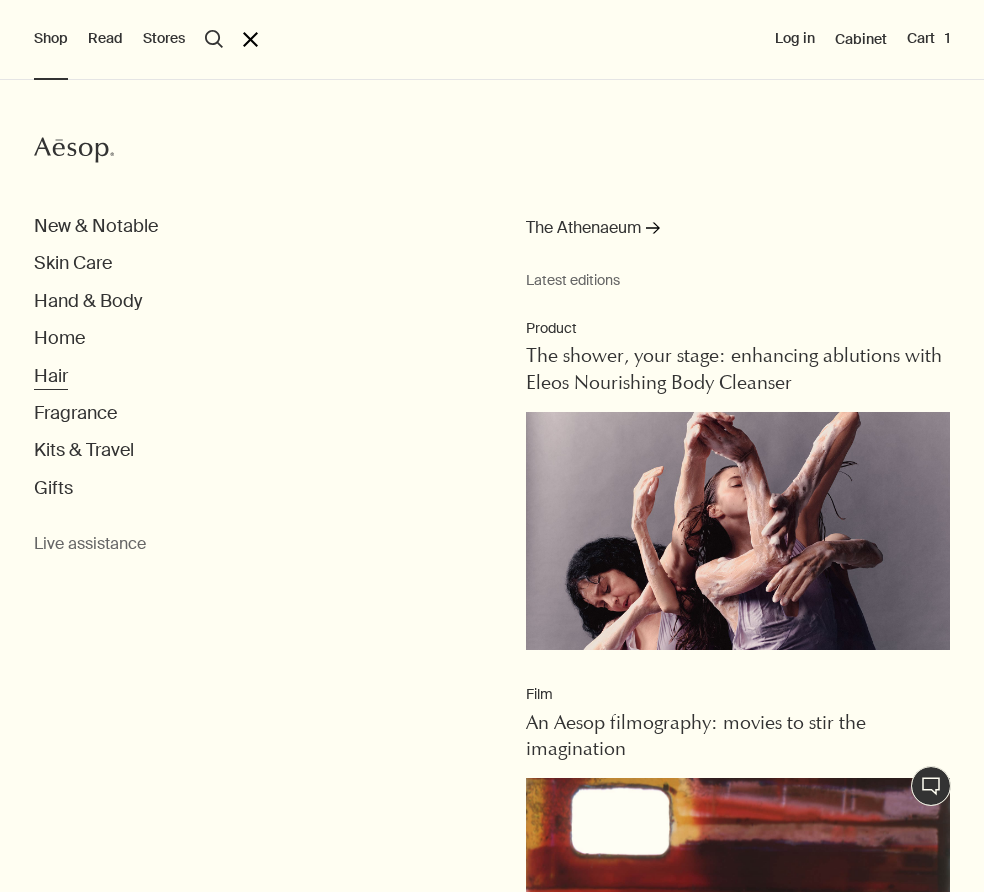 click on "Hair" at bounding box center [51, 376] 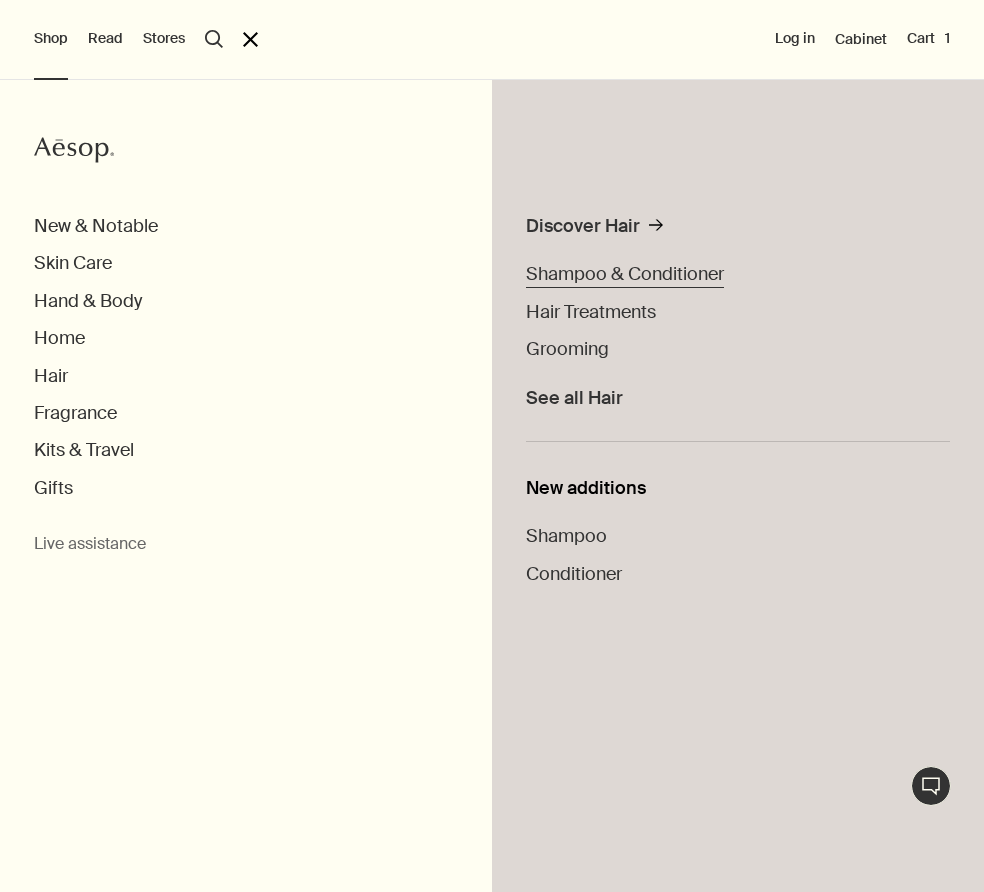 click on "Shampoo & Conditioner" at bounding box center [625, 274] 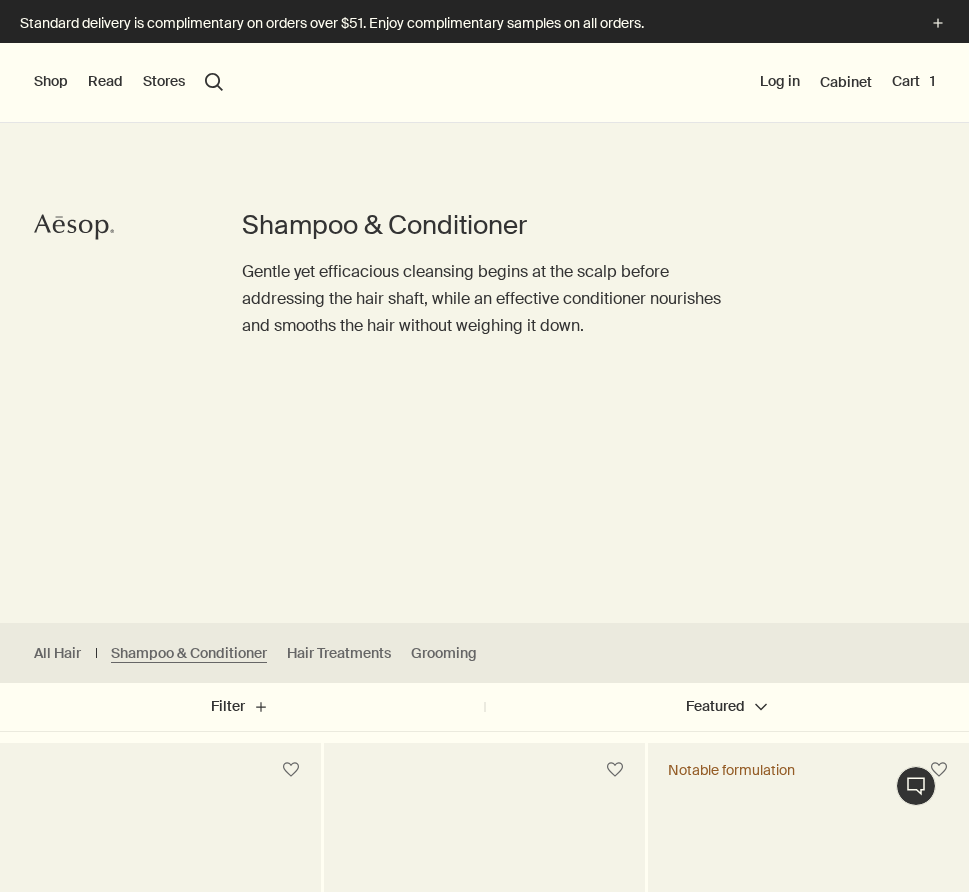 scroll, scrollTop: 0, scrollLeft: 0, axis: both 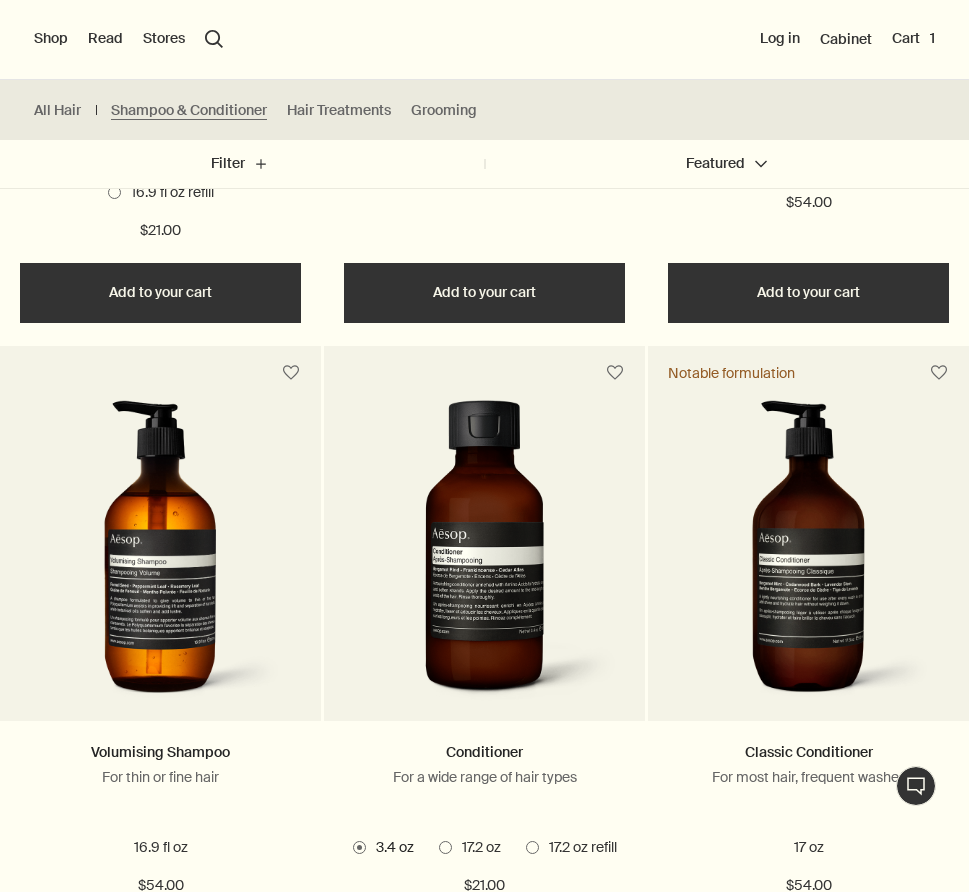 click at bounding box center (808, 555) 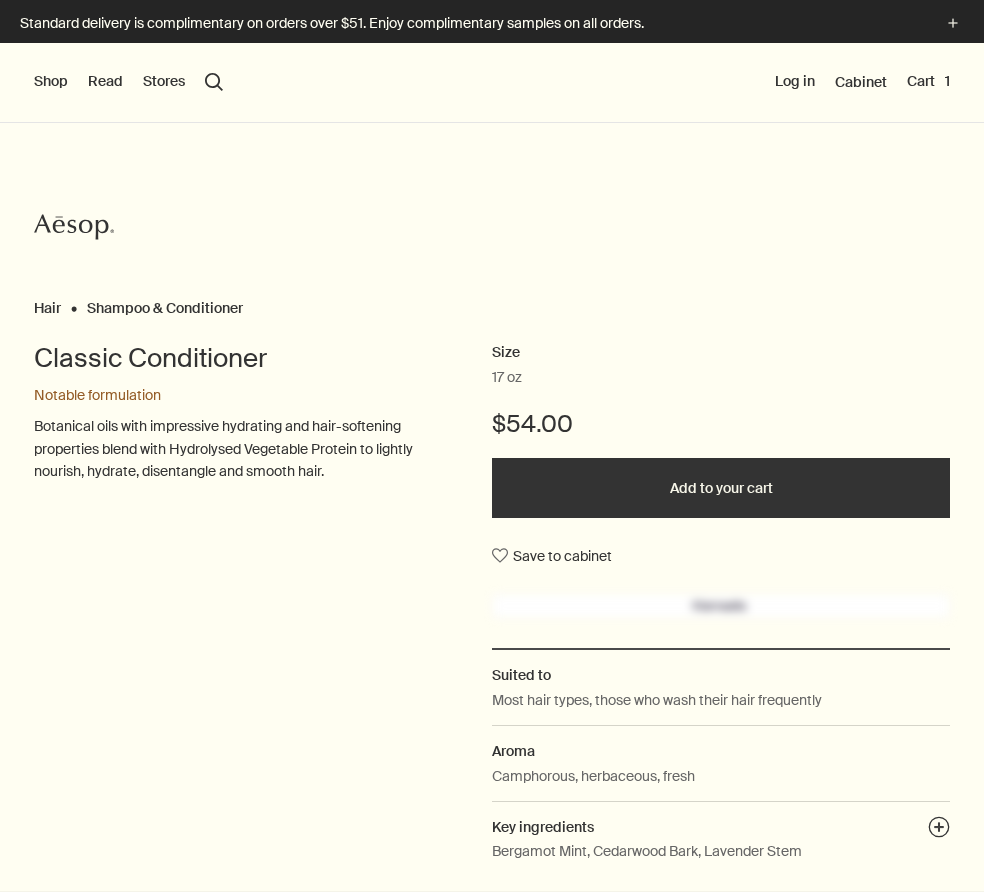 scroll, scrollTop: 0, scrollLeft: 0, axis: both 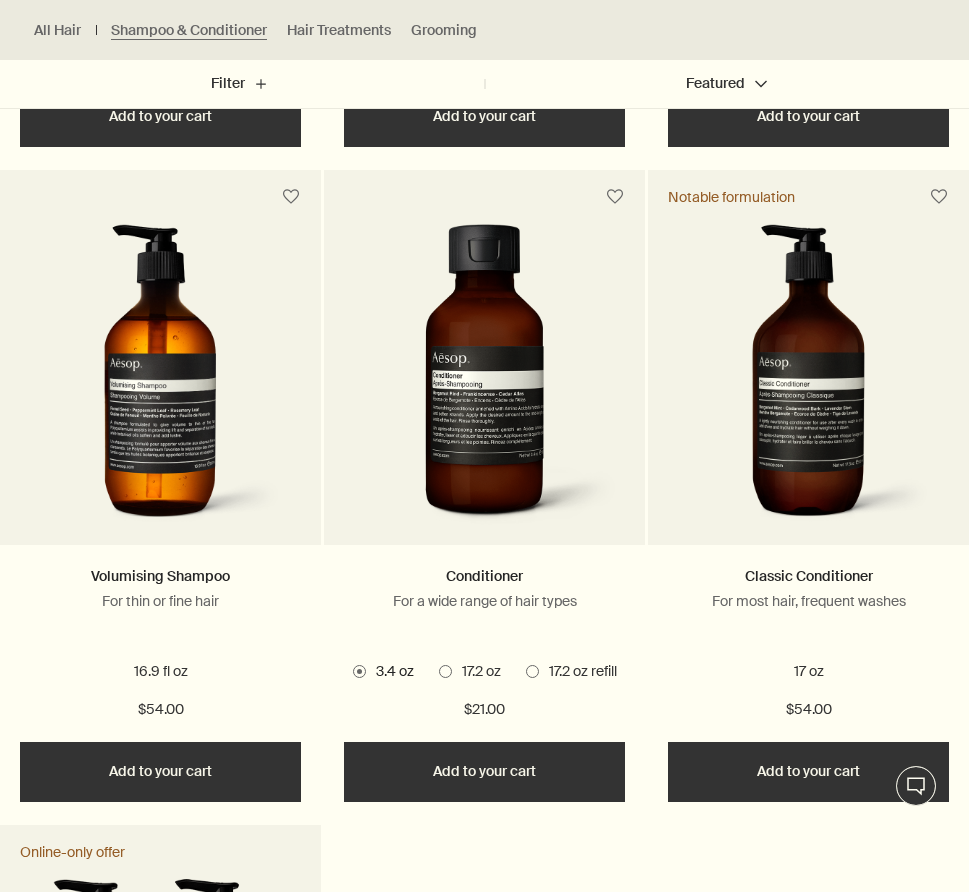 click at bounding box center (445, 671) 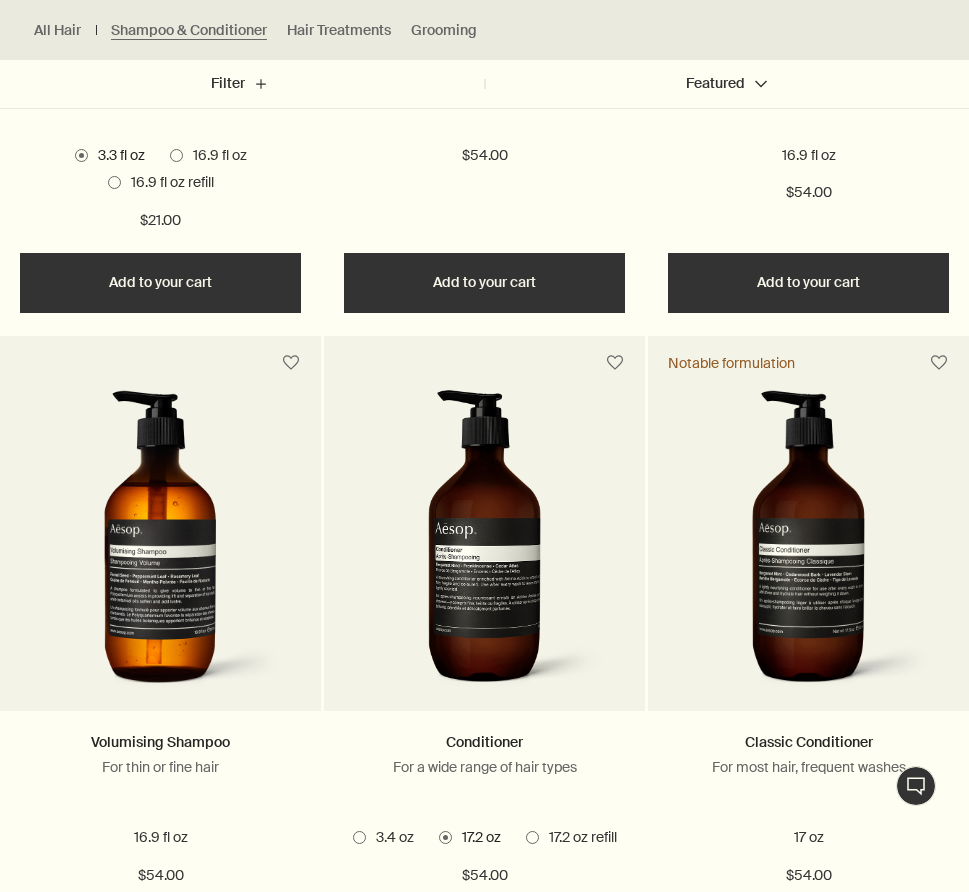 scroll, scrollTop: 1338, scrollLeft: 0, axis: vertical 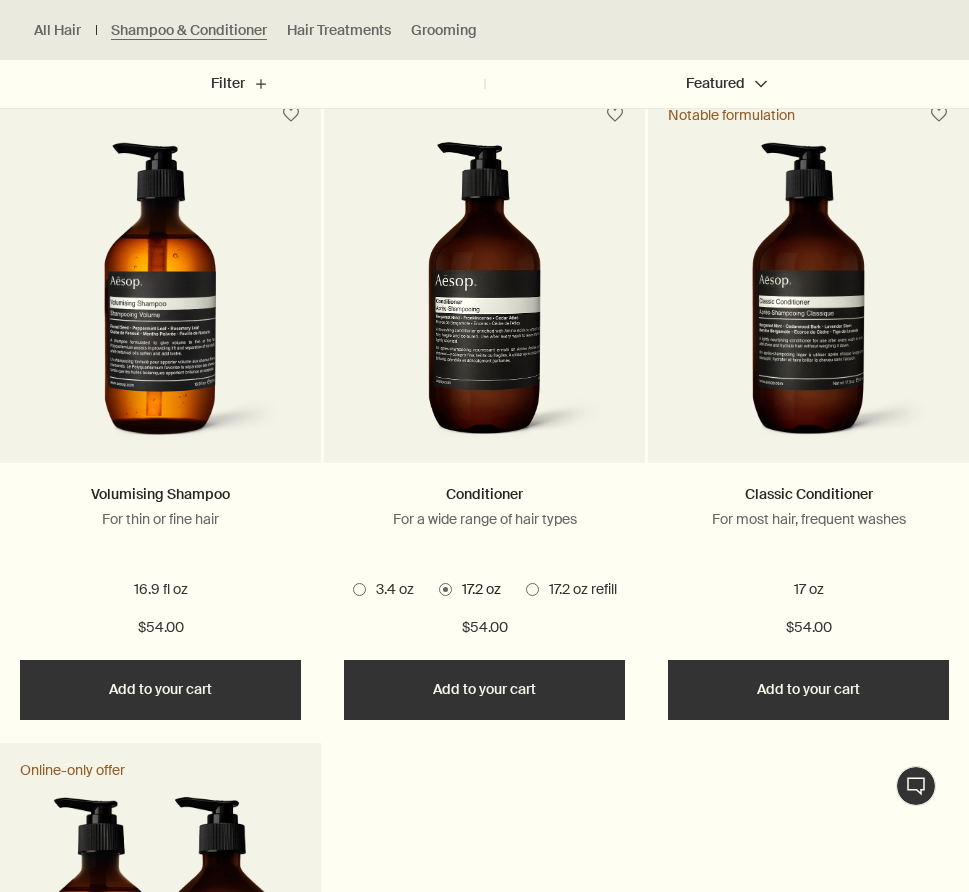 click at bounding box center [532, 589] 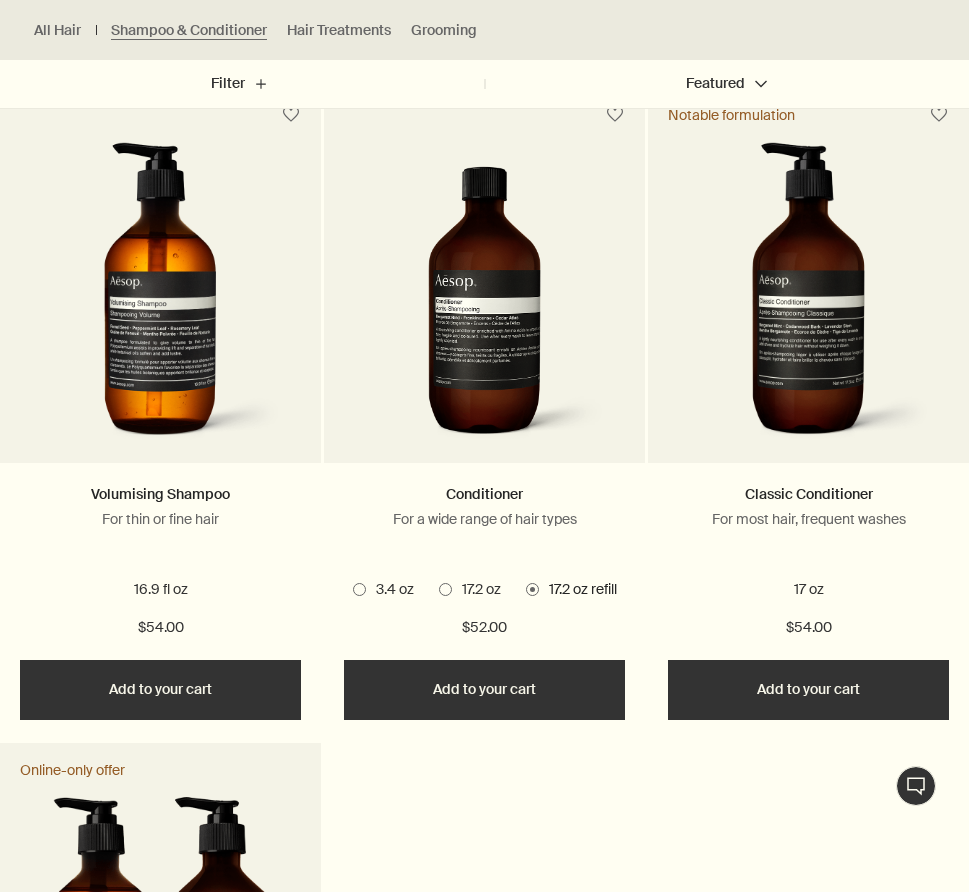 click on "Add Add to your cart" at bounding box center (484, 690) 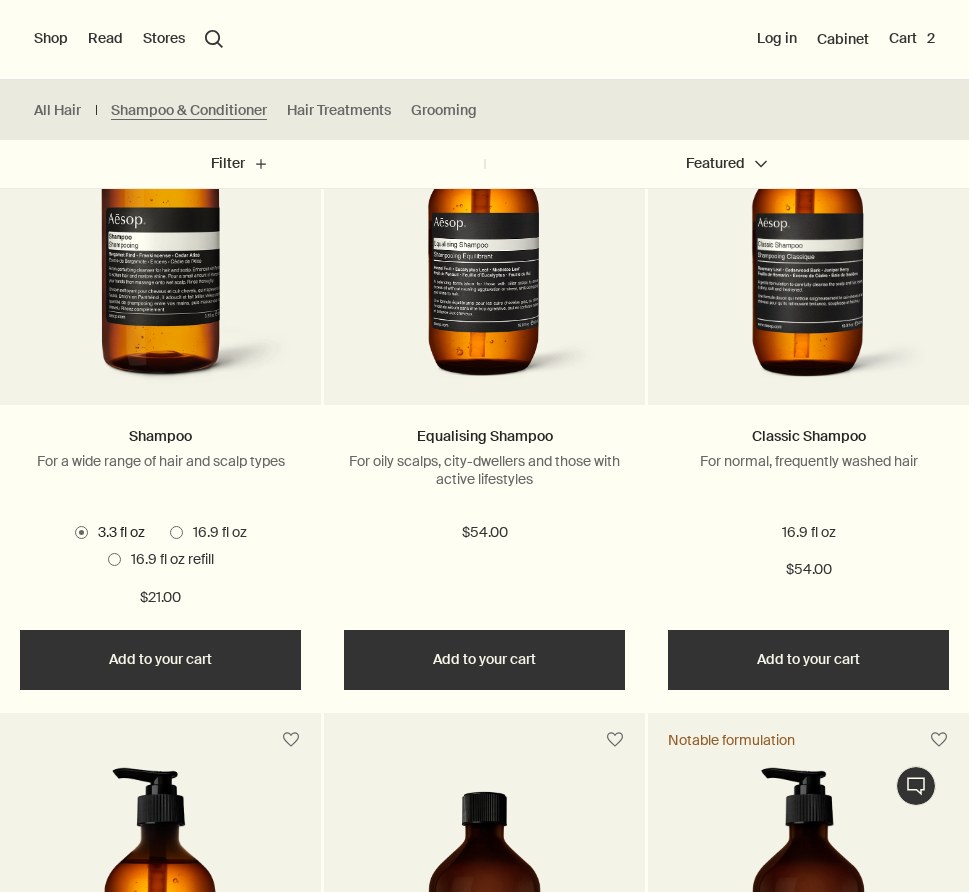 scroll, scrollTop: 659, scrollLeft: 0, axis: vertical 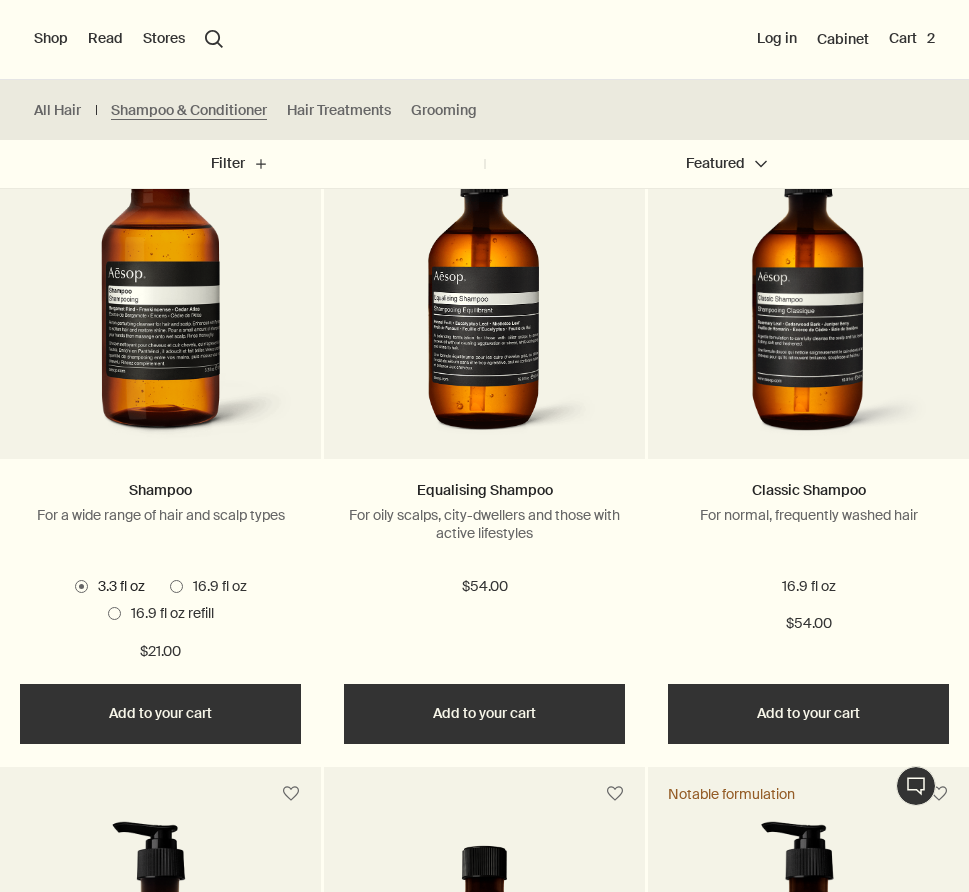 click at bounding box center [161, 293] 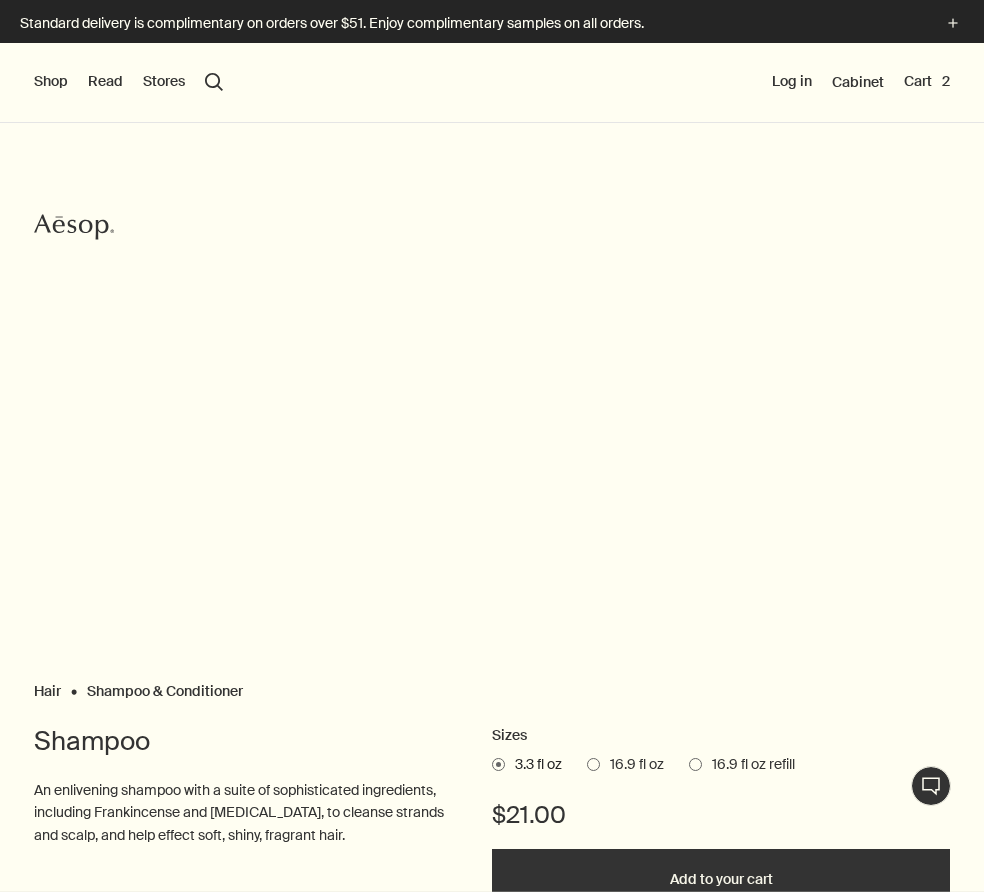 scroll, scrollTop: 0, scrollLeft: 0, axis: both 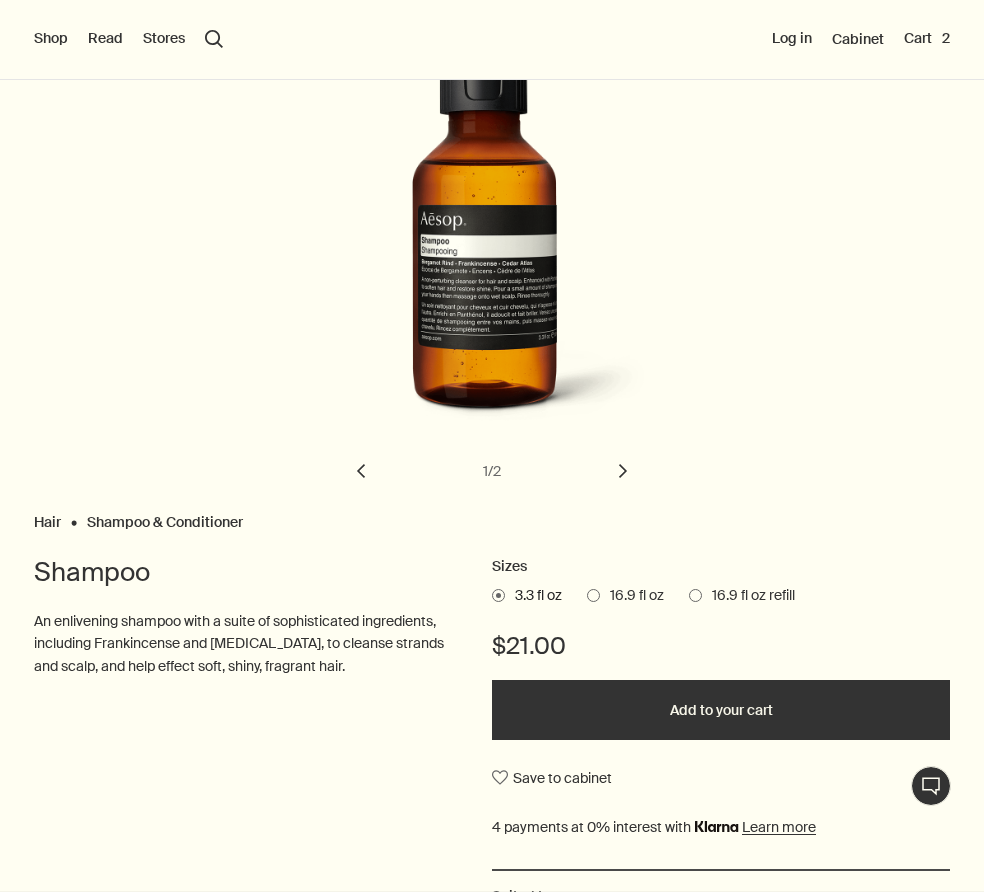 click at bounding box center (695, 595) 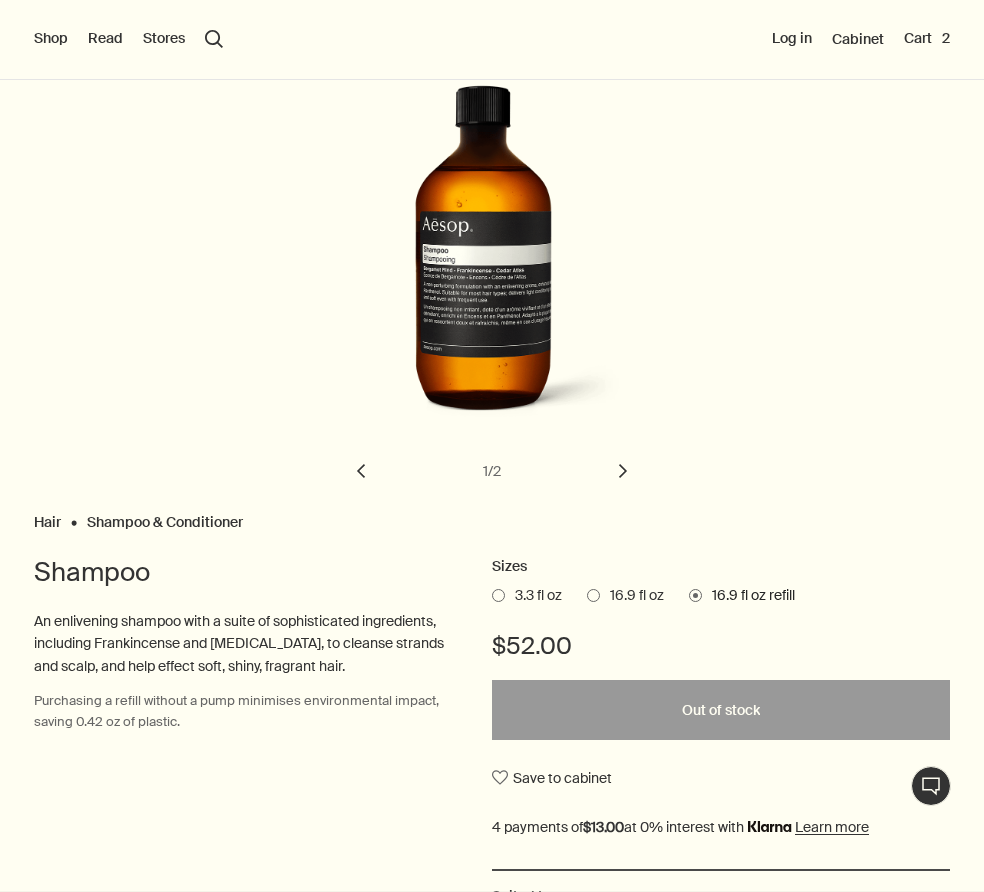 click at bounding box center (593, 595) 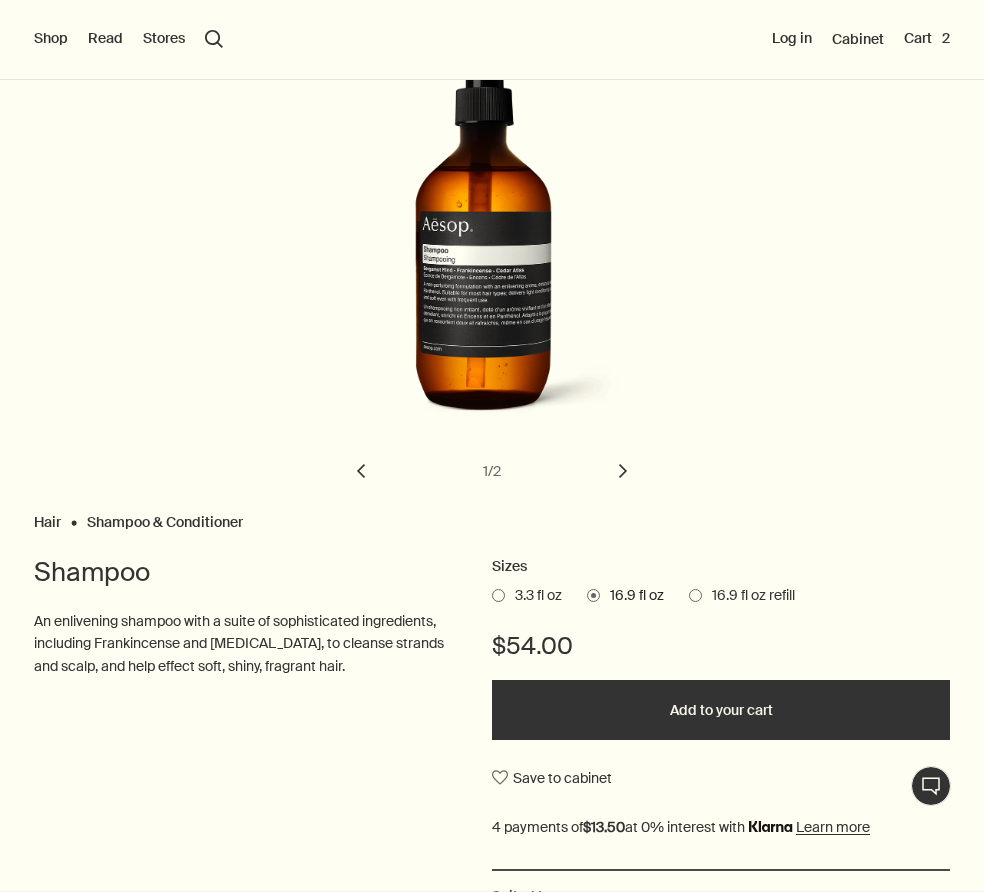 click on "Add to your cart" at bounding box center [721, 710] 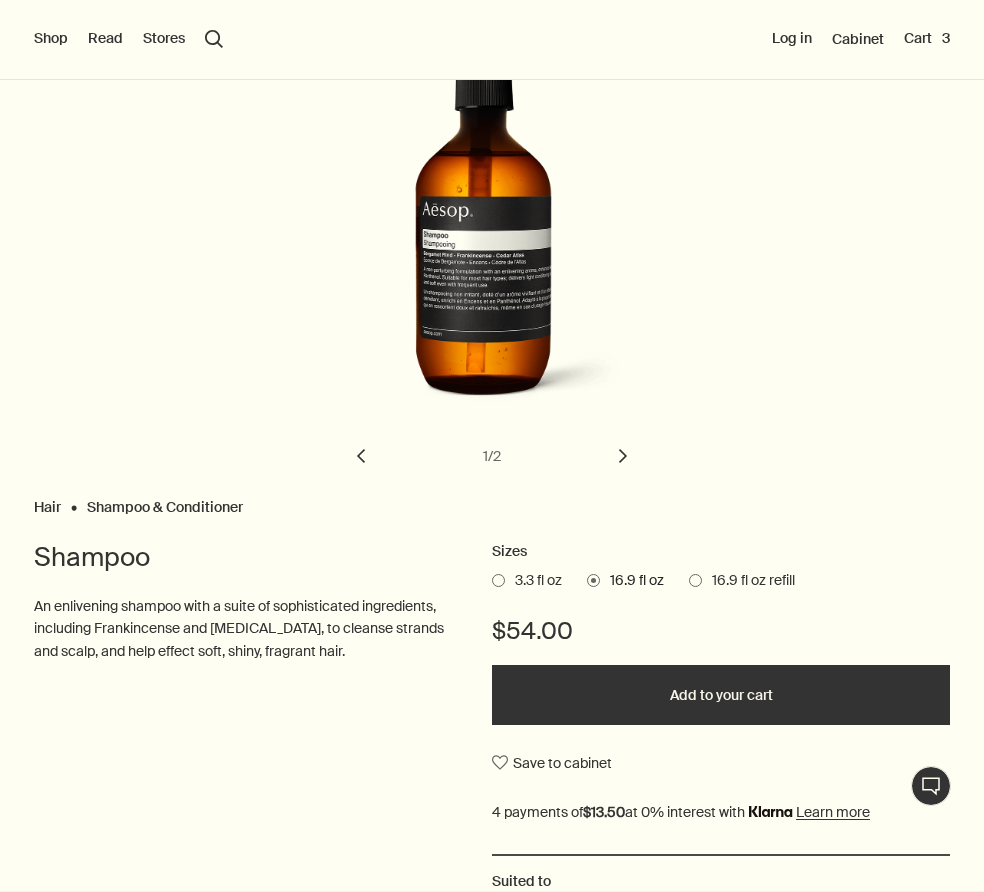 scroll, scrollTop: 0, scrollLeft: 0, axis: both 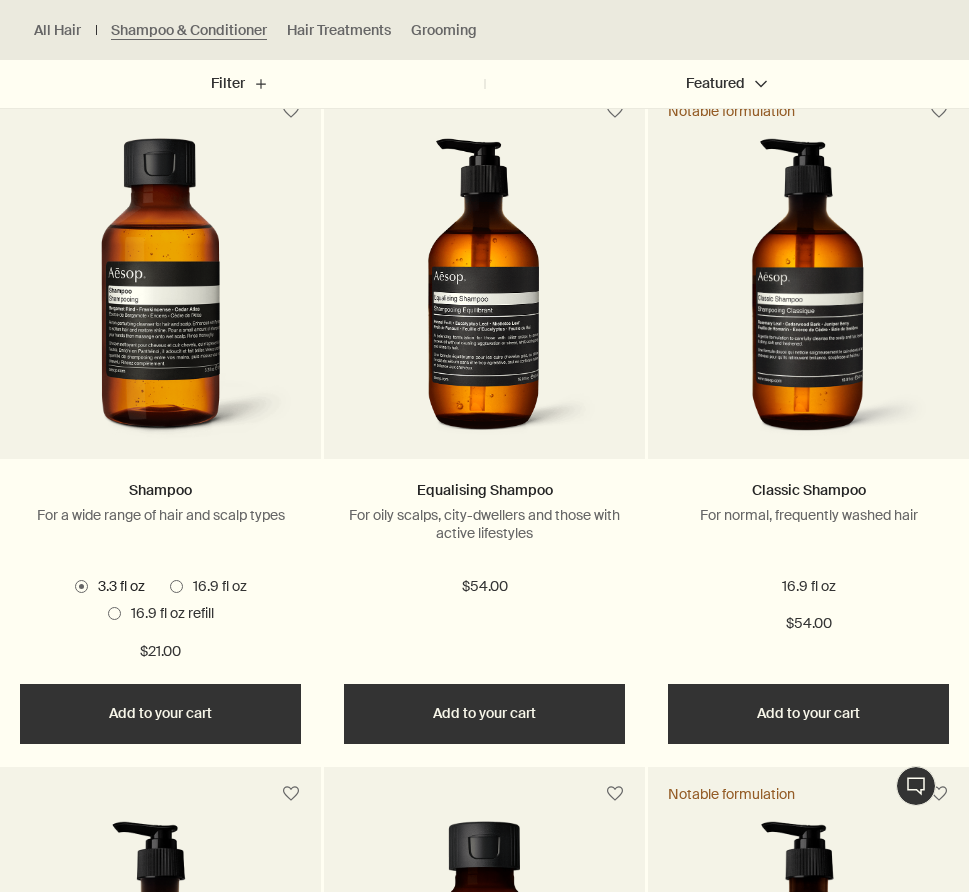 click at bounding box center [808, 293] 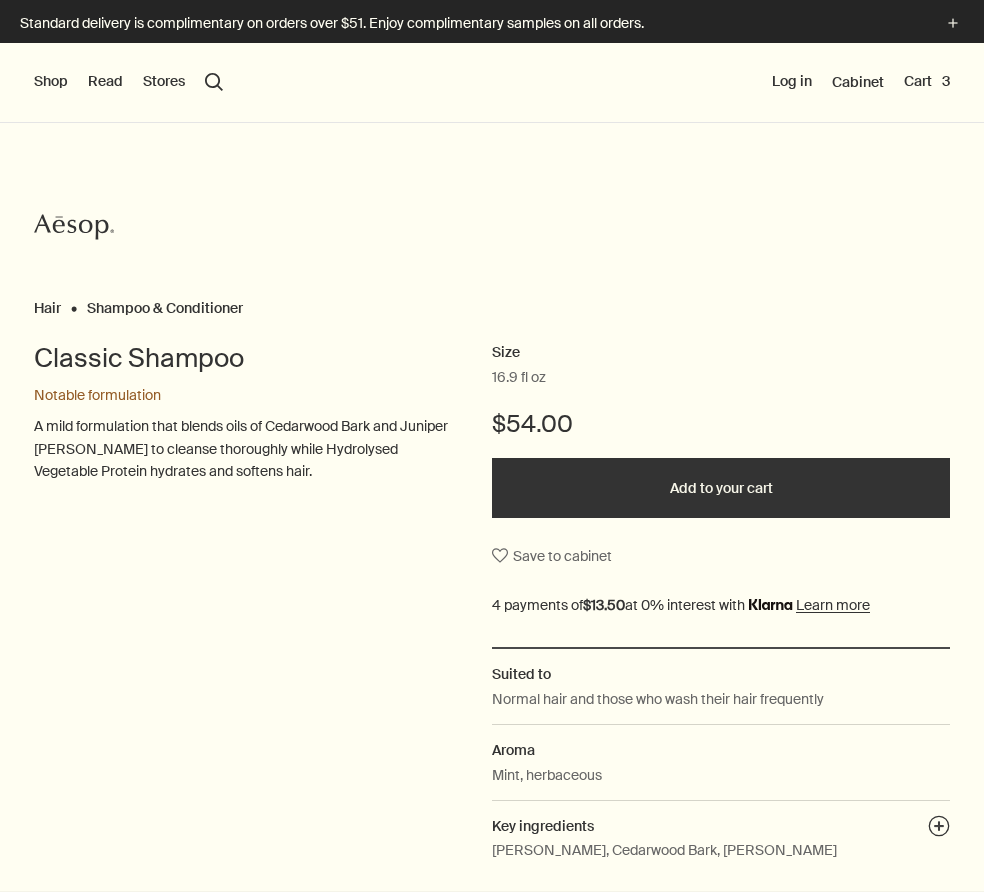 scroll, scrollTop: 0, scrollLeft: 0, axis: both 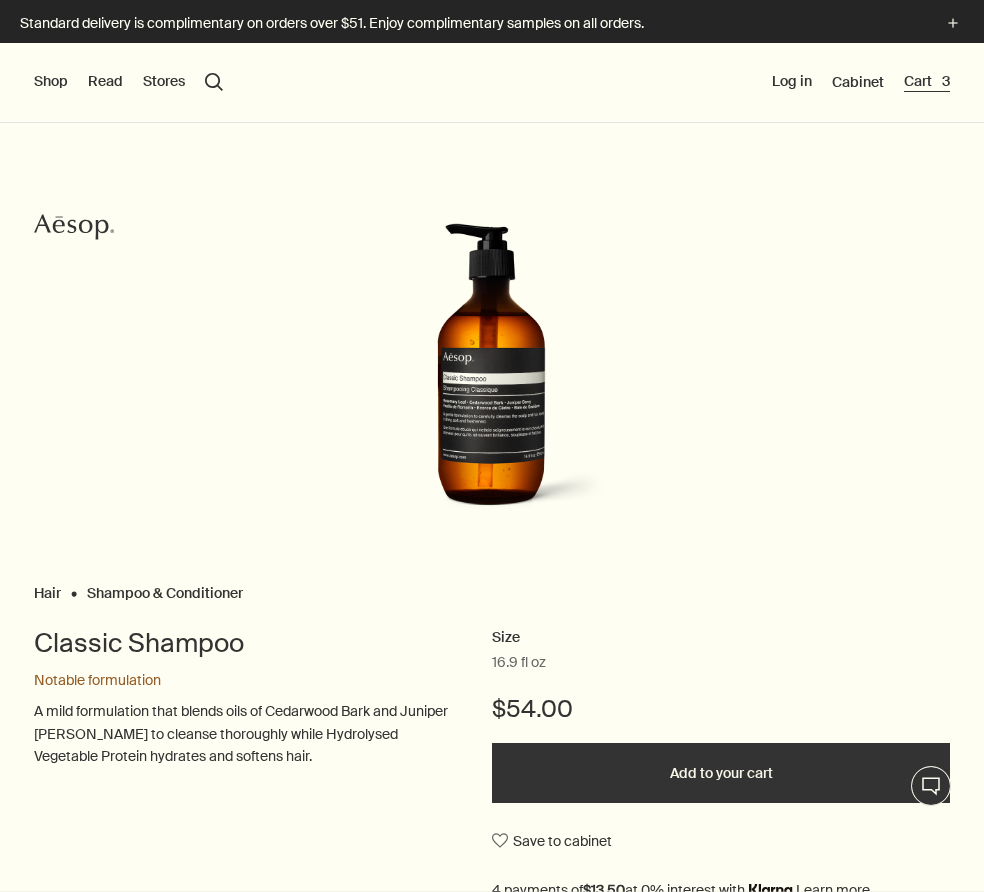 click on "Cart 3" at bounding box center [927, 82] 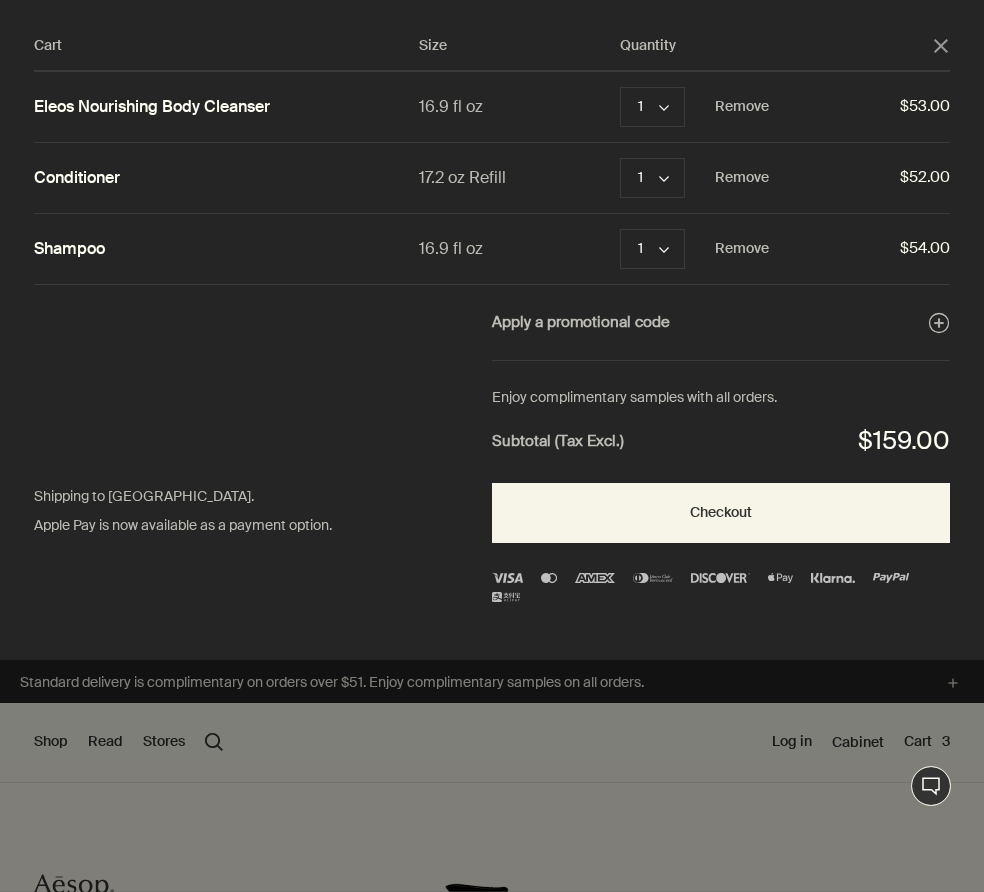 click on "Eleos Nourishing Body Cleanser" at bounding box center (152, 107) 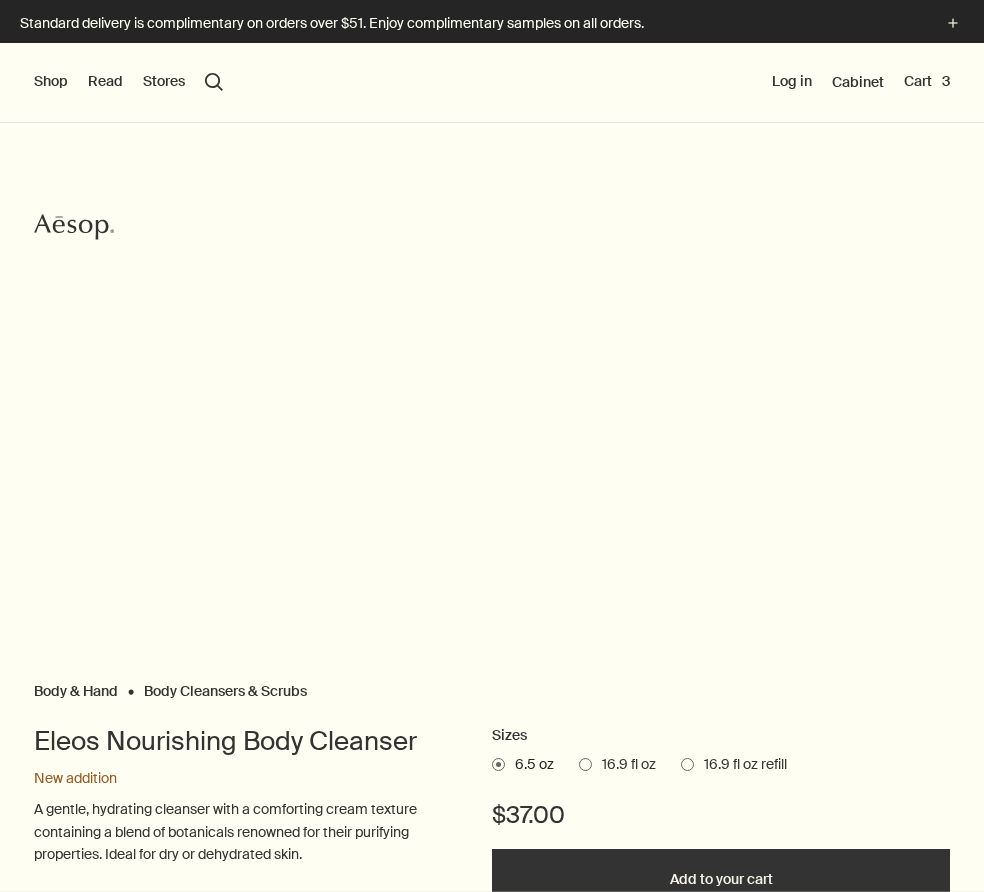 scroll, scrollTop: 0, scrollLeft: 0, axis: both 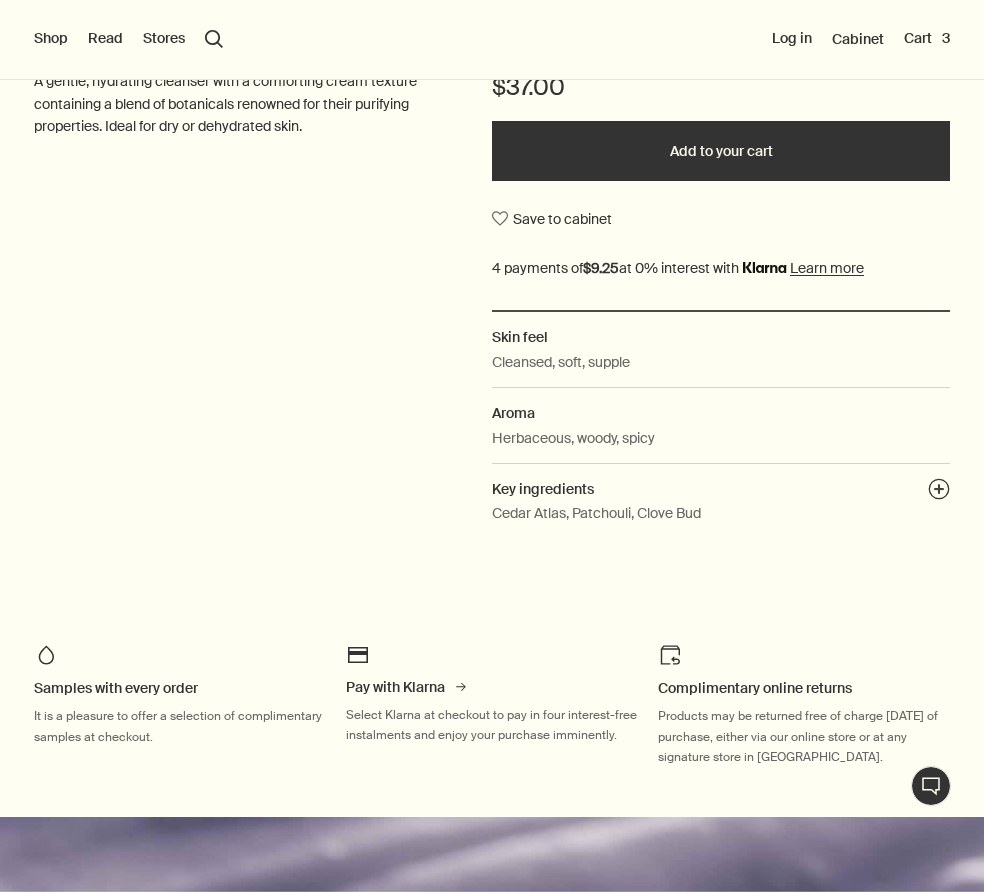 click on "Key ingredients plusAndCloseWithCircle" at bounding box center [721, 489] 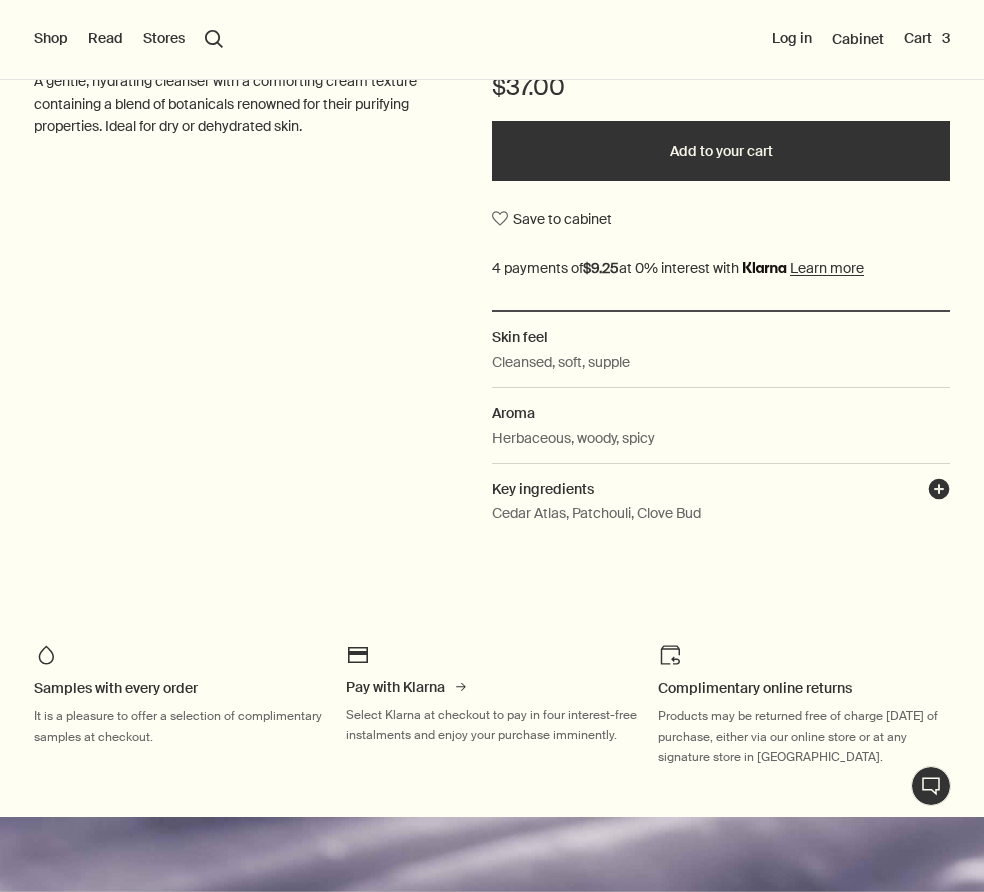 click on "plusAndCloseWithCircle" at bounding box center [939, 492] 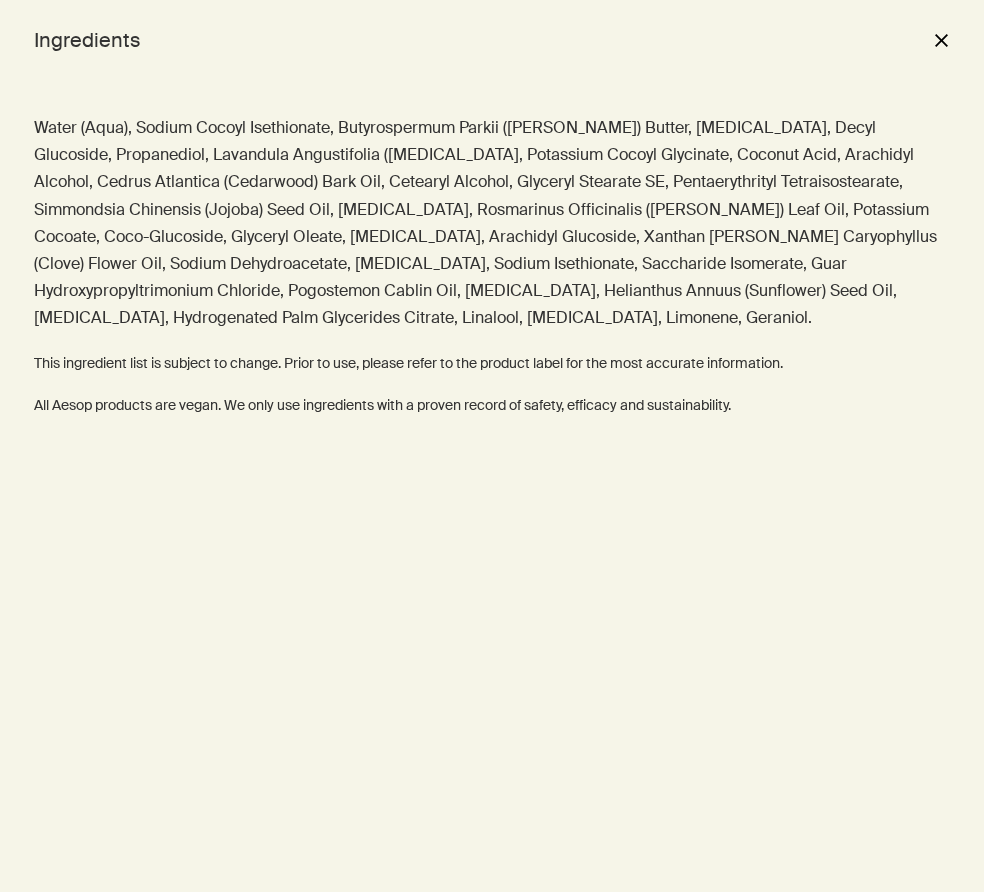 click on "close" at bounding box center (941, 40) 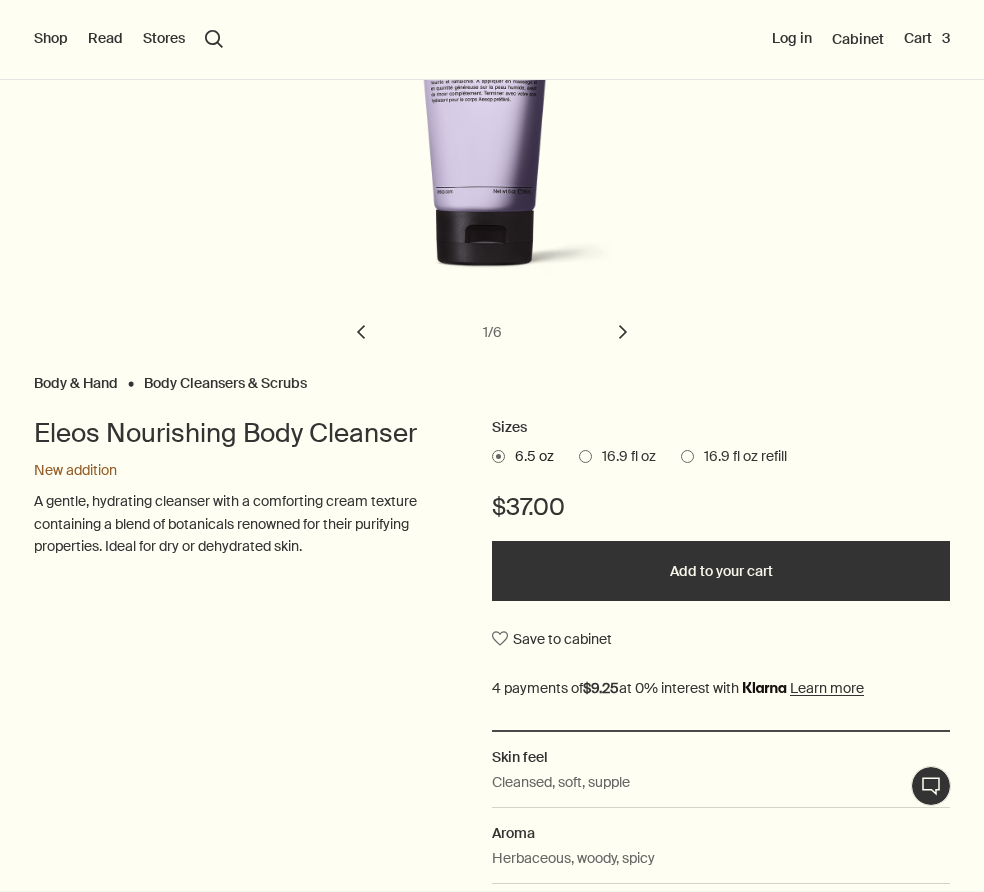 scroll, scrollTop: 127, scrollLeft: 0, axis: vertical 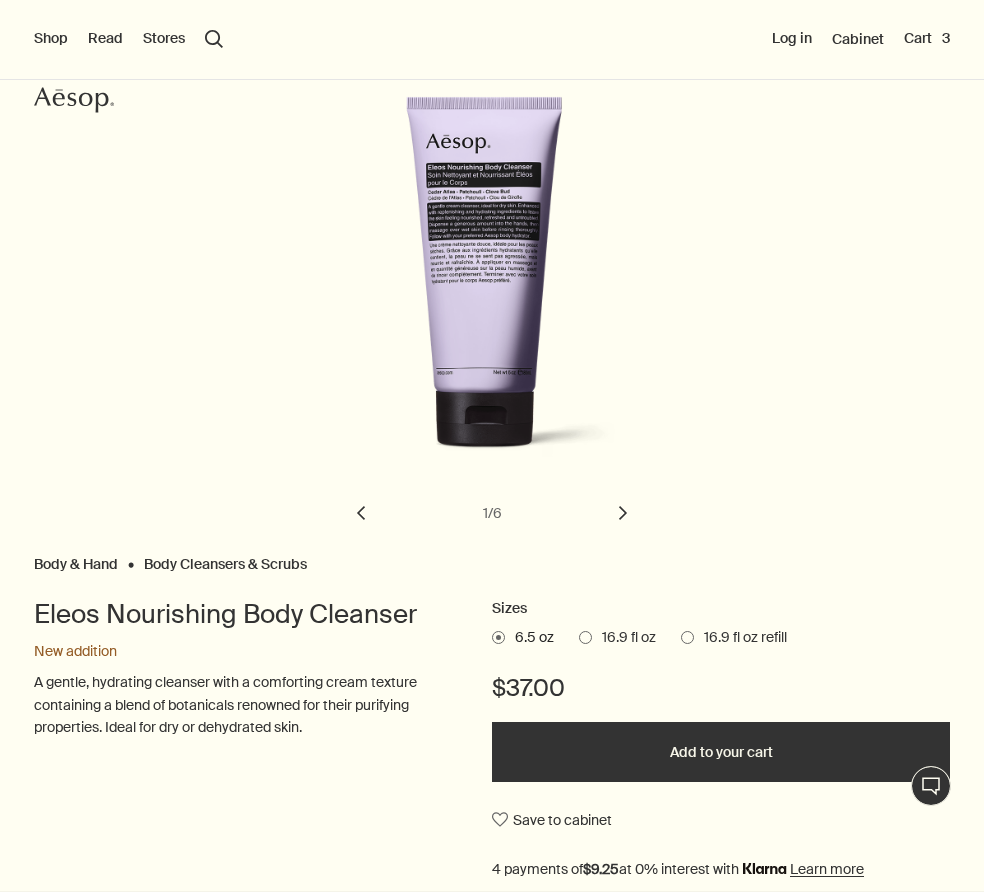 click on "chevron" at bounding box center [623, 513] 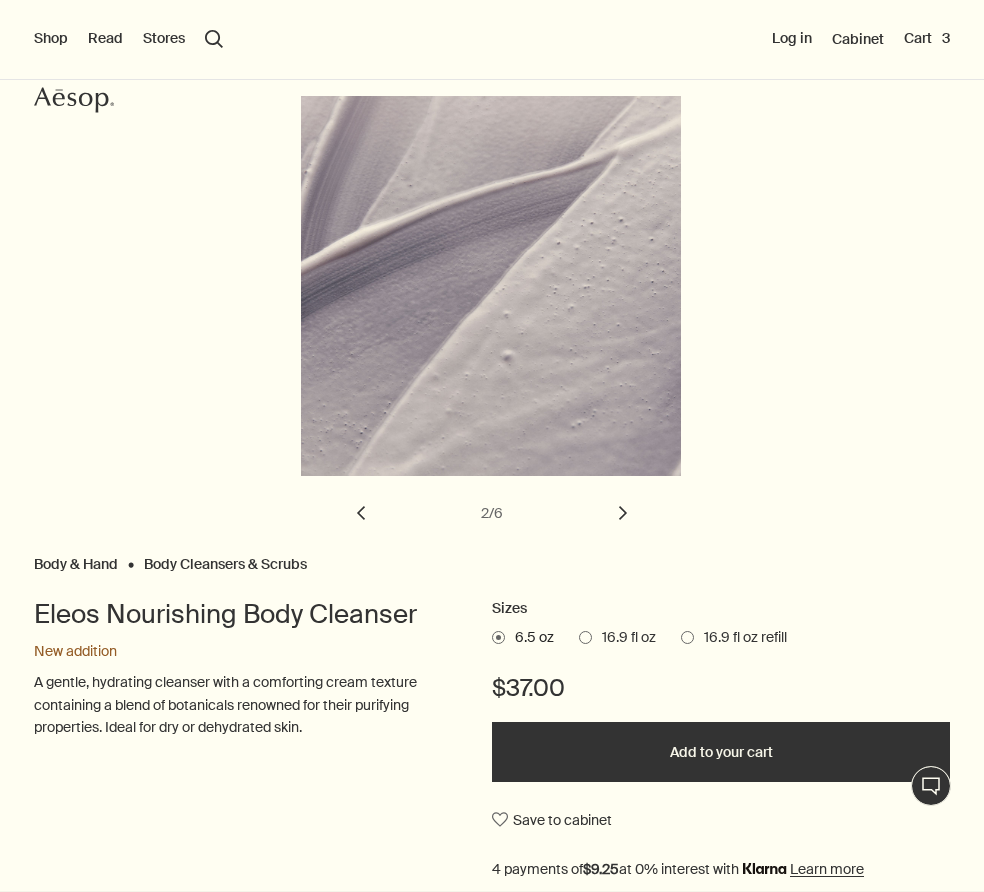 click on "chevron" at bounding box center [623, 513] 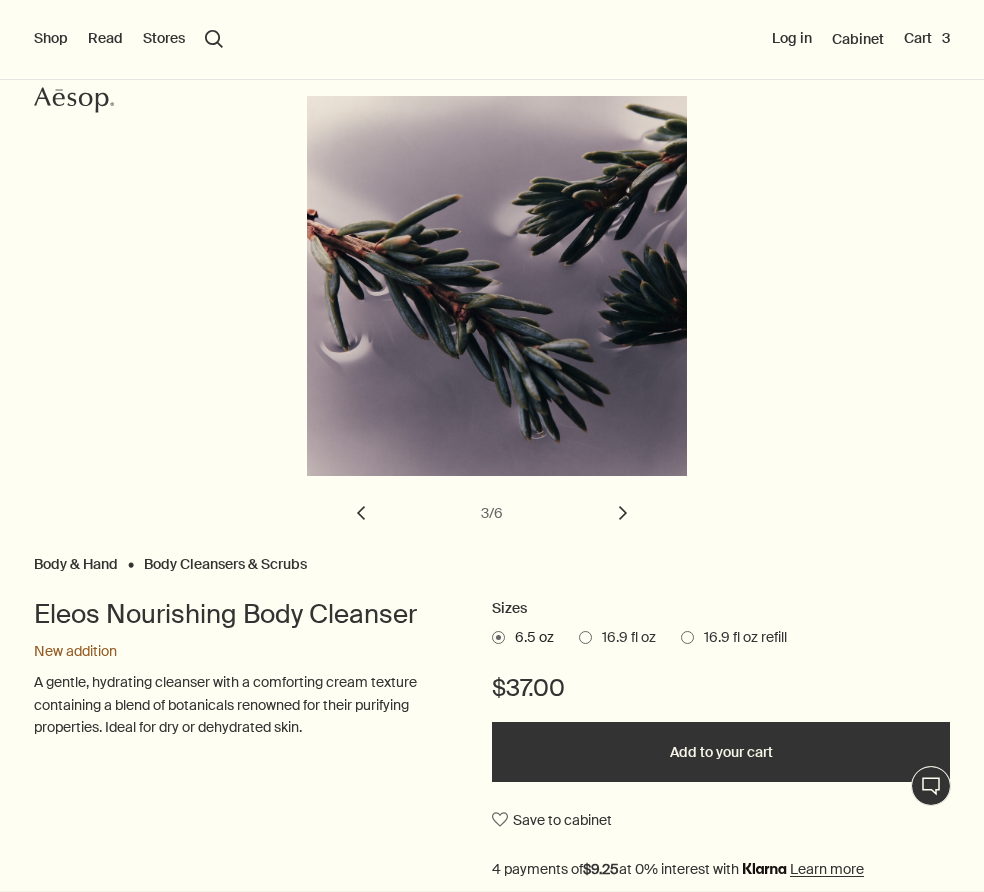 click on "chevron" at bounding box center [623, 513] 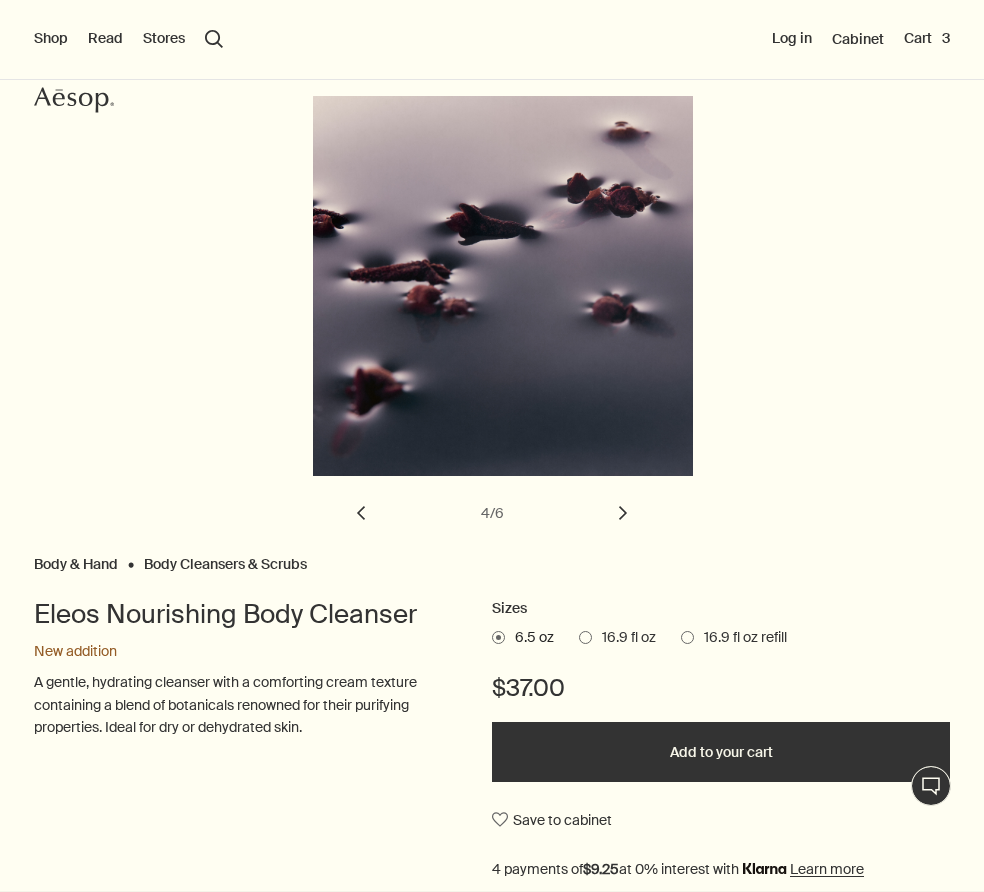 click on "chevron" at bounding box center (623, 513) 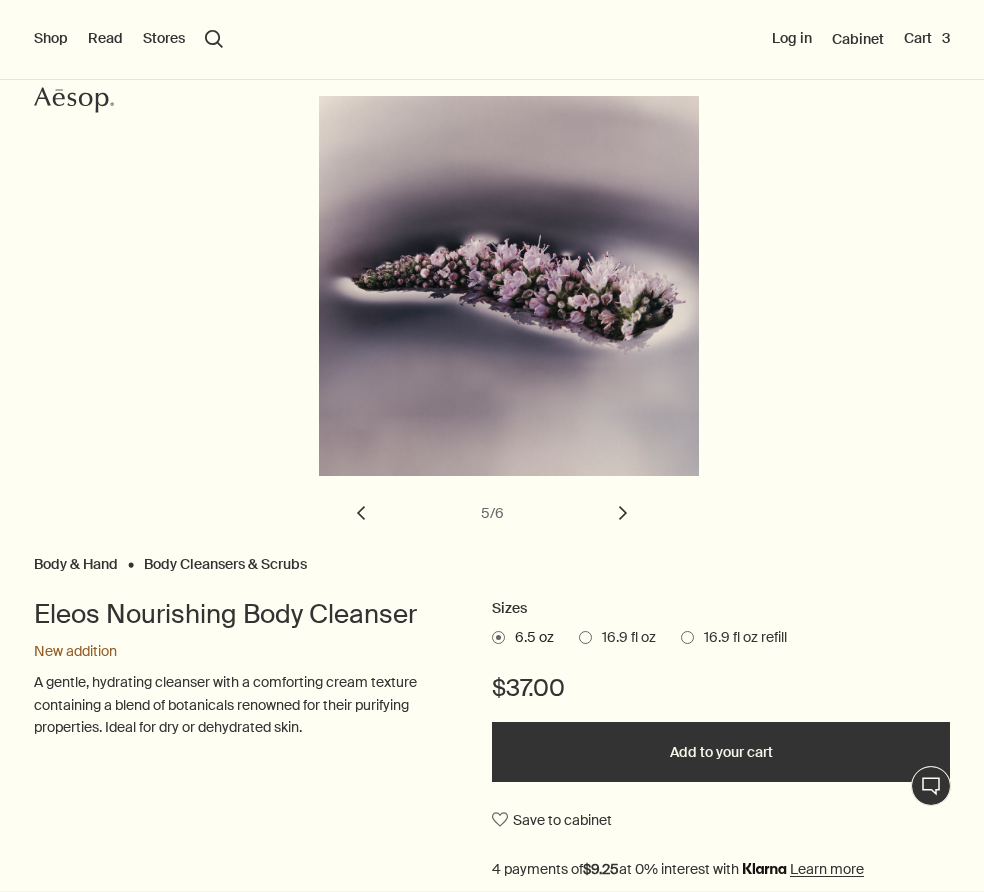 click on "chevron" at bounding box center (623, 513) 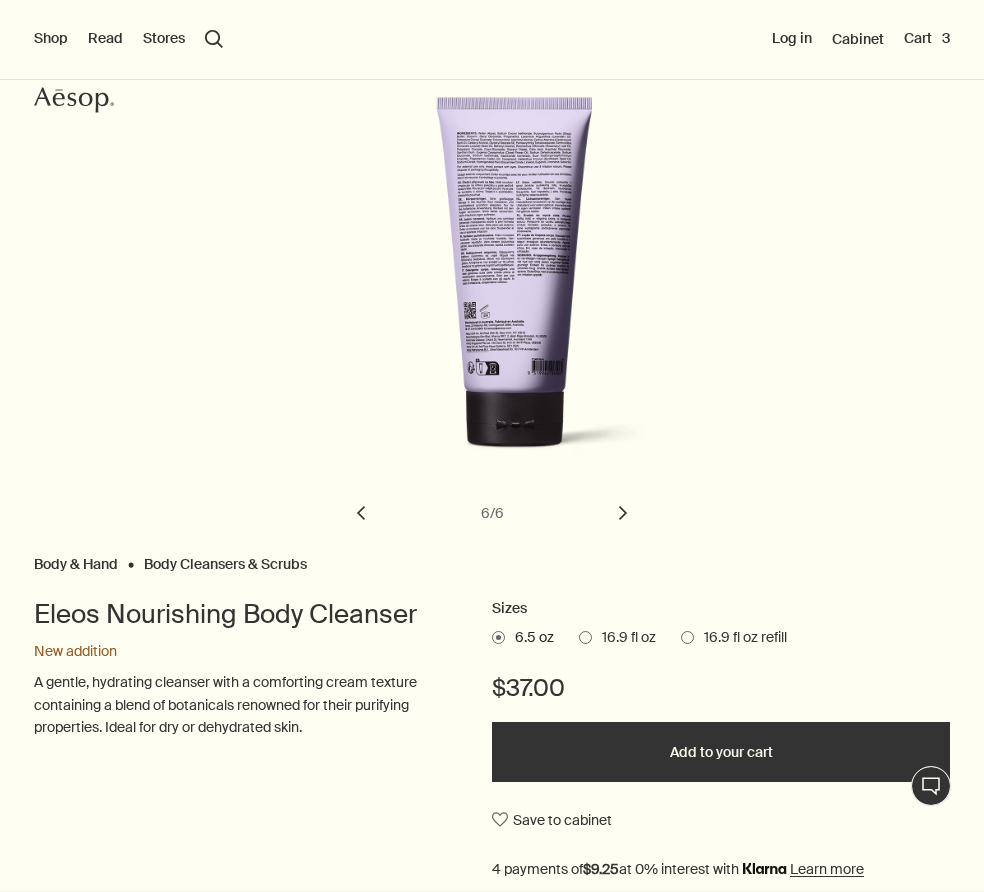 click on "chevron" at bounding box center [623, 513] 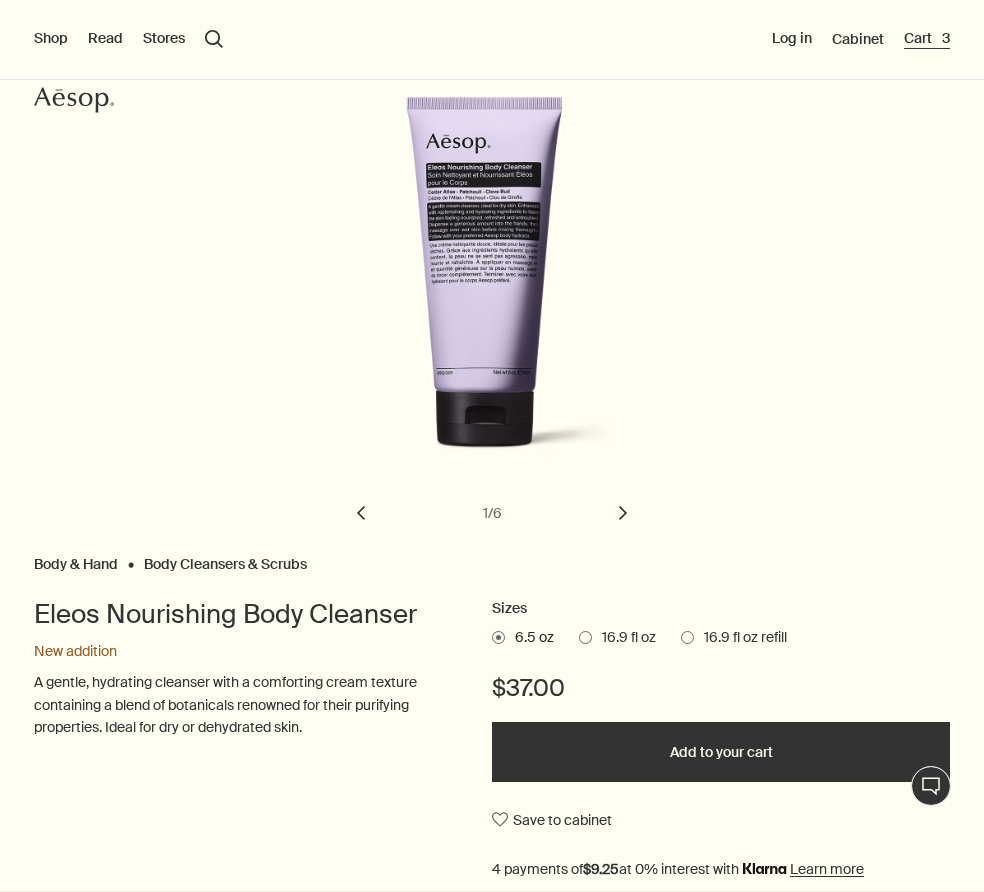 click on "Cart 3" at bounding box center [927, 39] 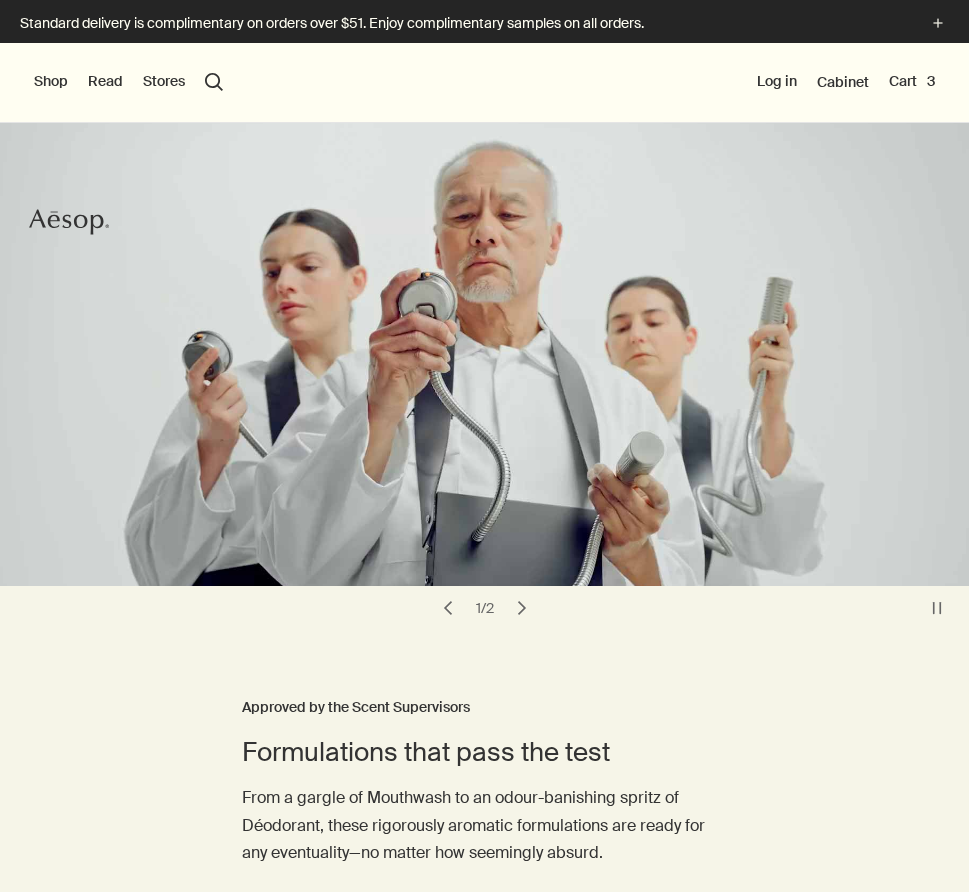 scroll, scrollTop: 0, scrollLeft: 0, axis: both 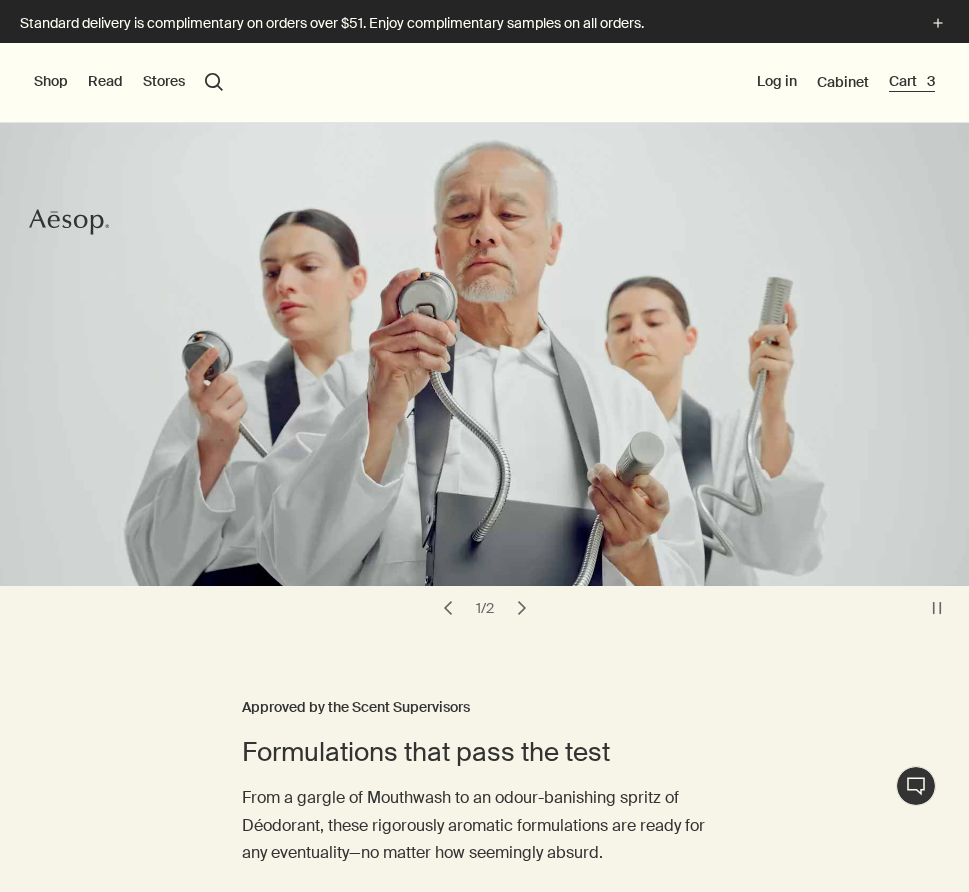 click on "Cart 3" at bounding box center (912, 82) 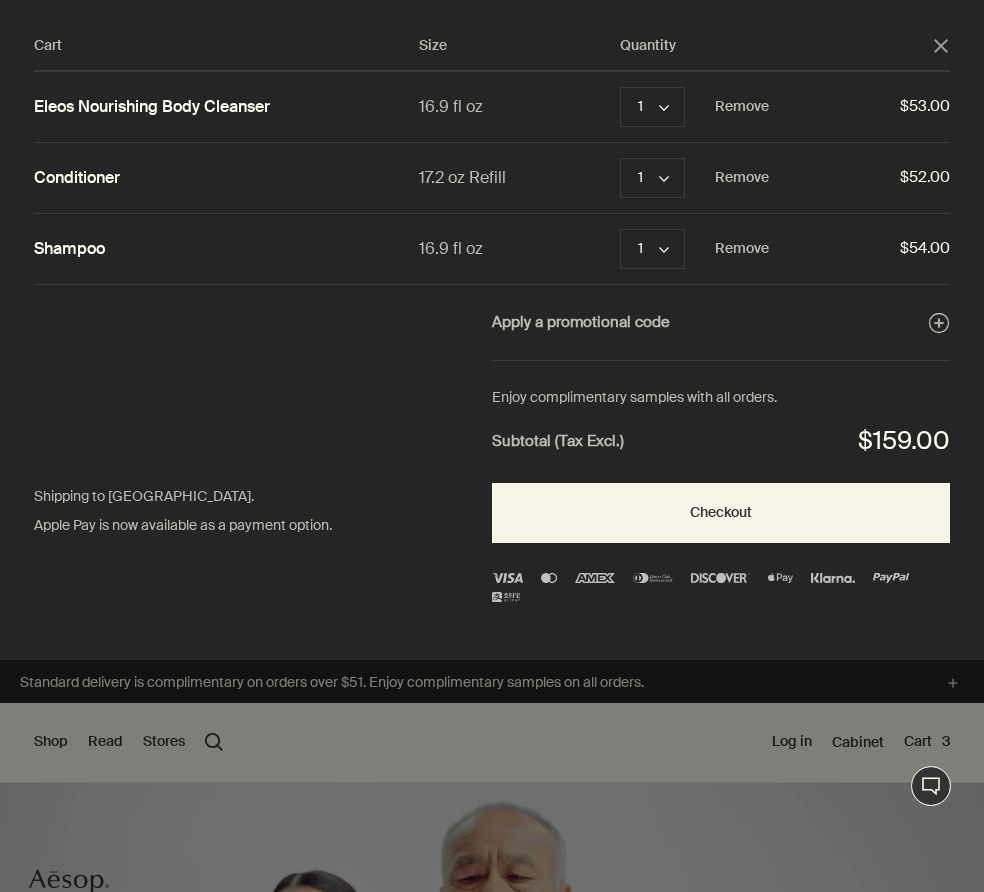 click on "$53.00" at bounding box center [859, 107] 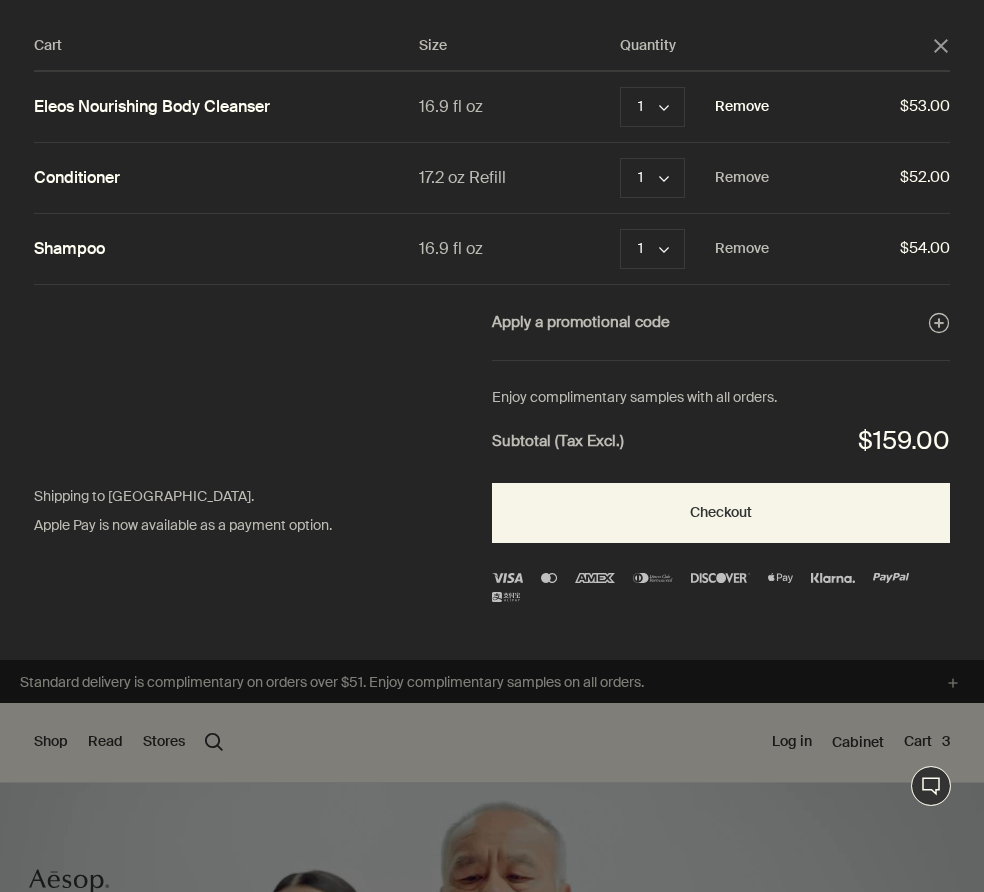 click on "Remove" at bounding box center (742, 107) 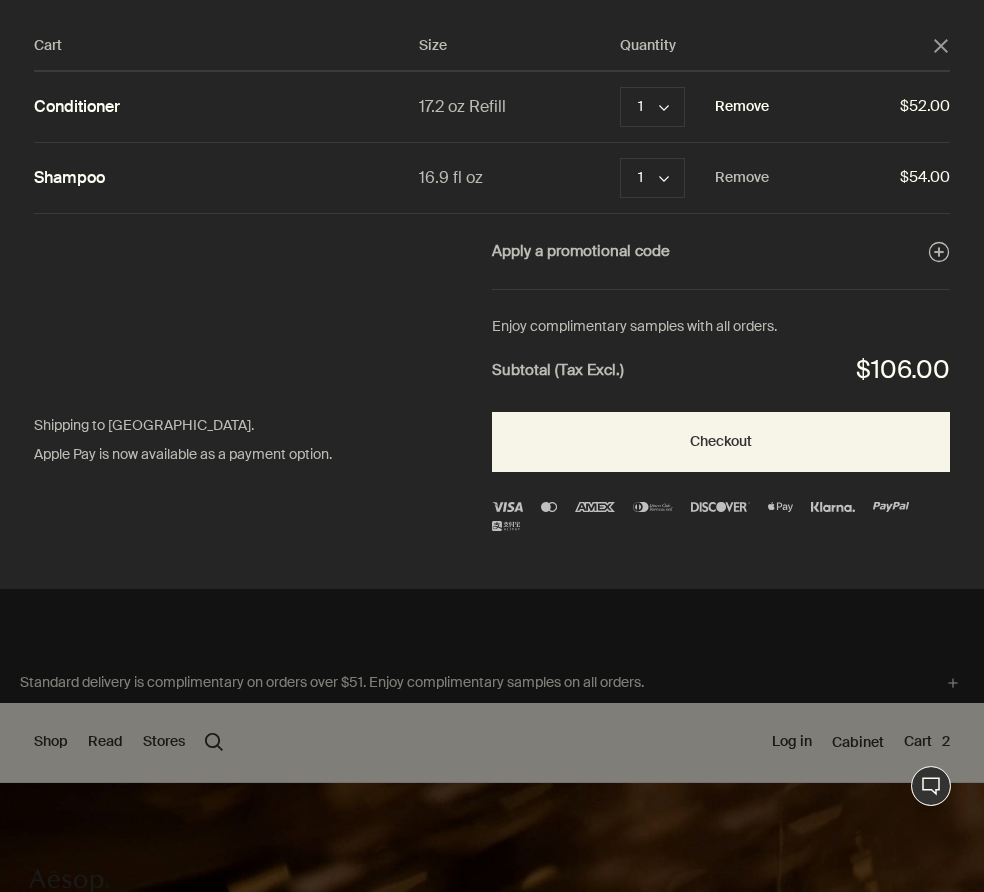 click on "Remove" at bounding box center (742, 107) 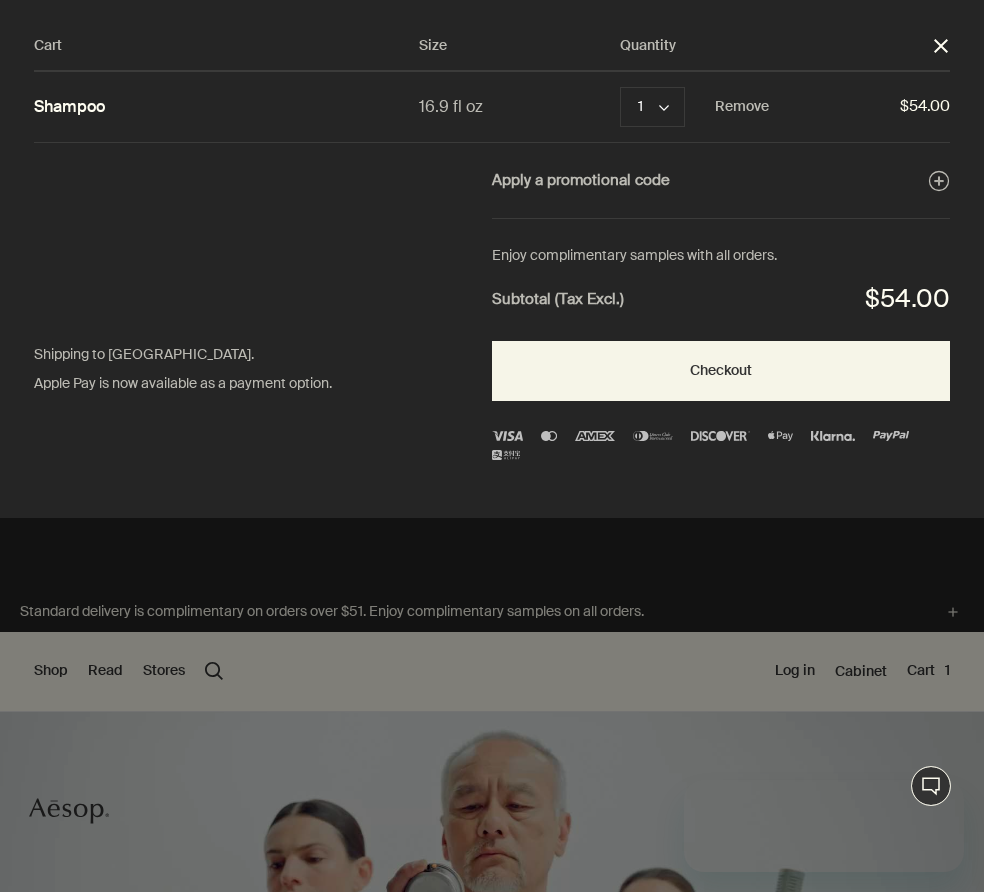 scroll, scrollTop: 0, scrollLeft: 0, axis: both 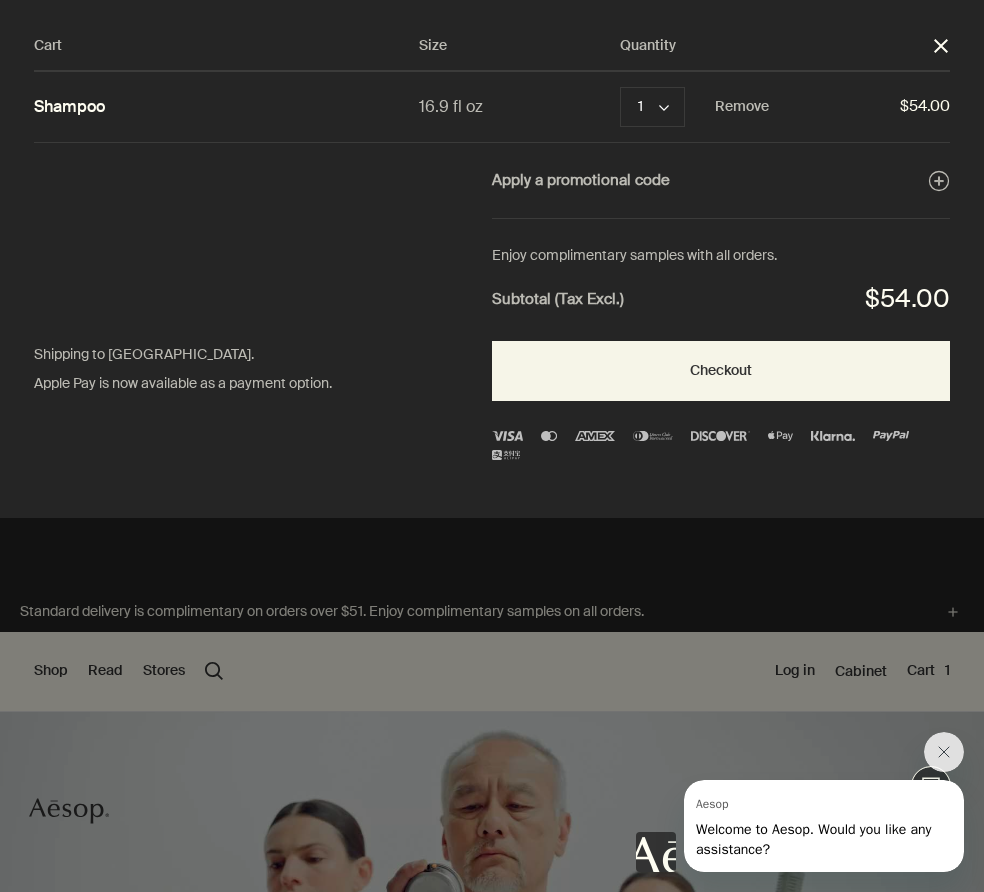 click on "close" at bounding box center (941, 46) 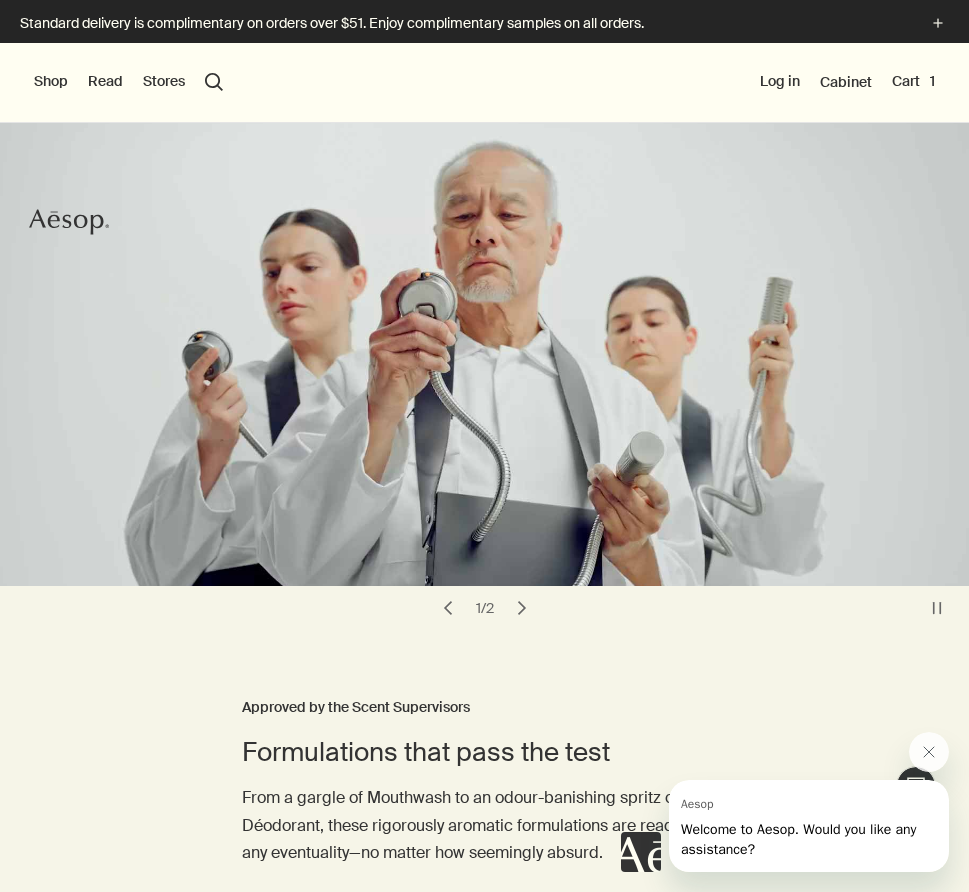 click on "Shop" at bounding box center [51, 82] 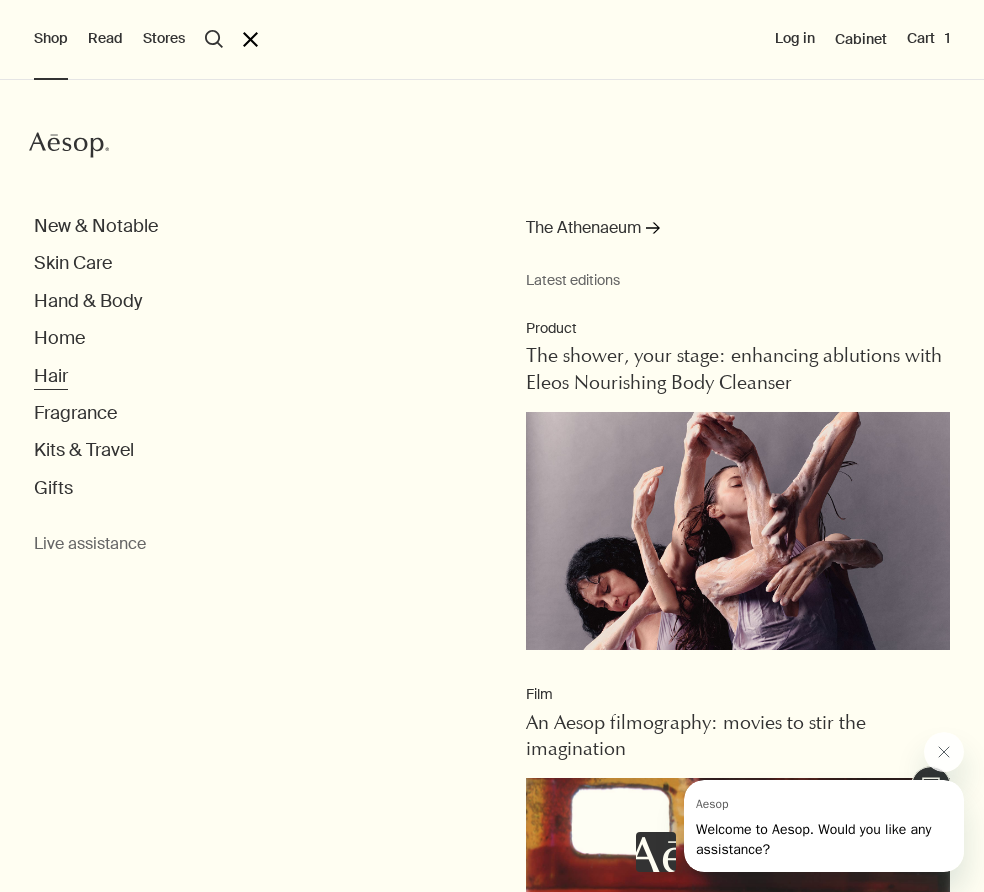 click on "Hair" at bounding box center (51, 376) 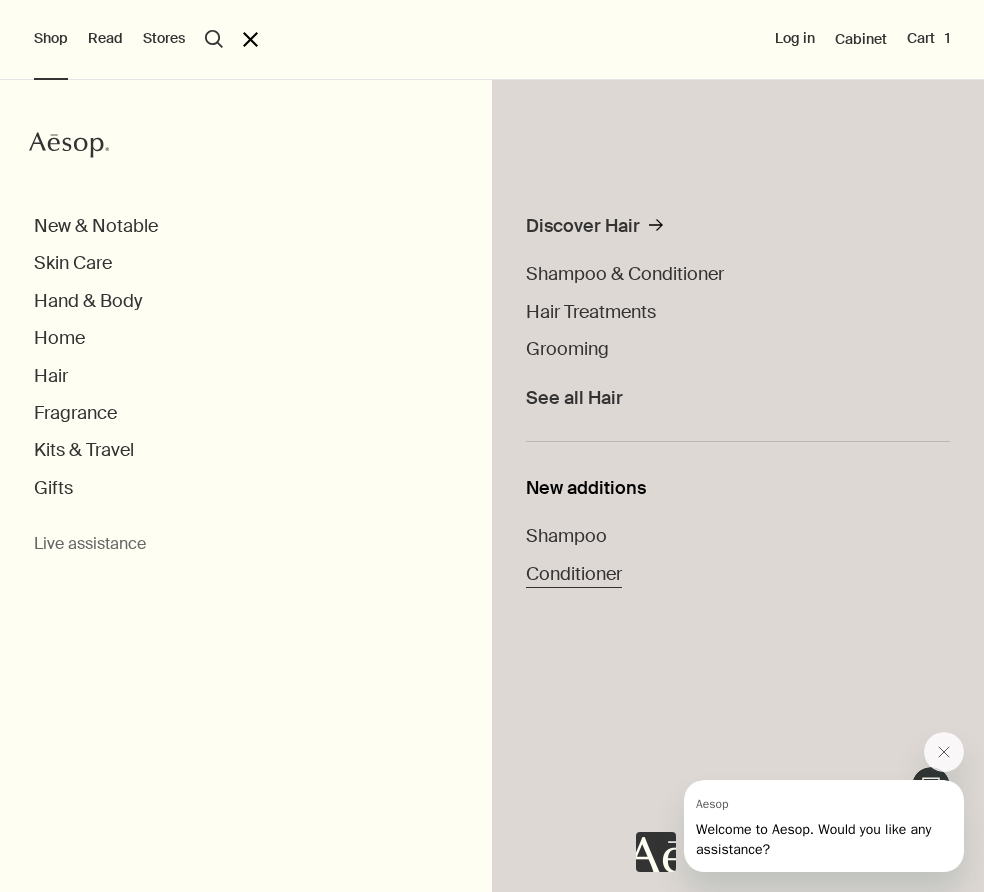 click on "Conditioner" at bounding box center (574, 574) 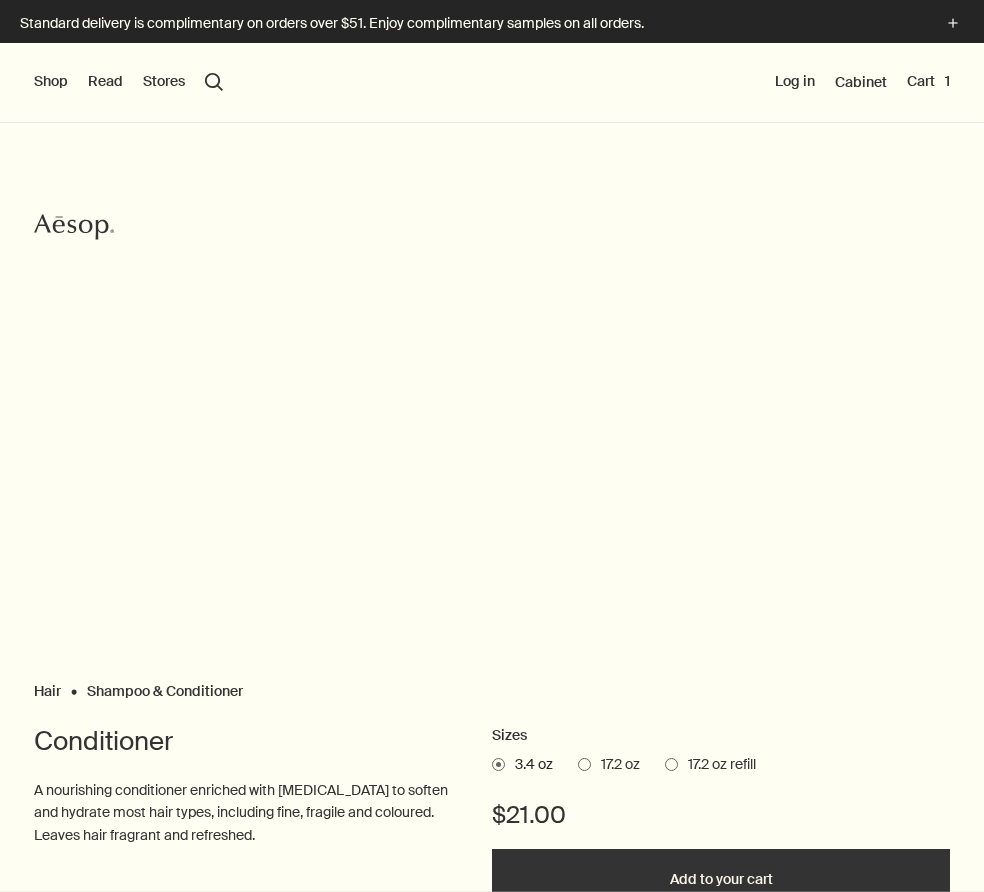 scroll, scrollTop: 0, scrollLeft: 0, axis: both 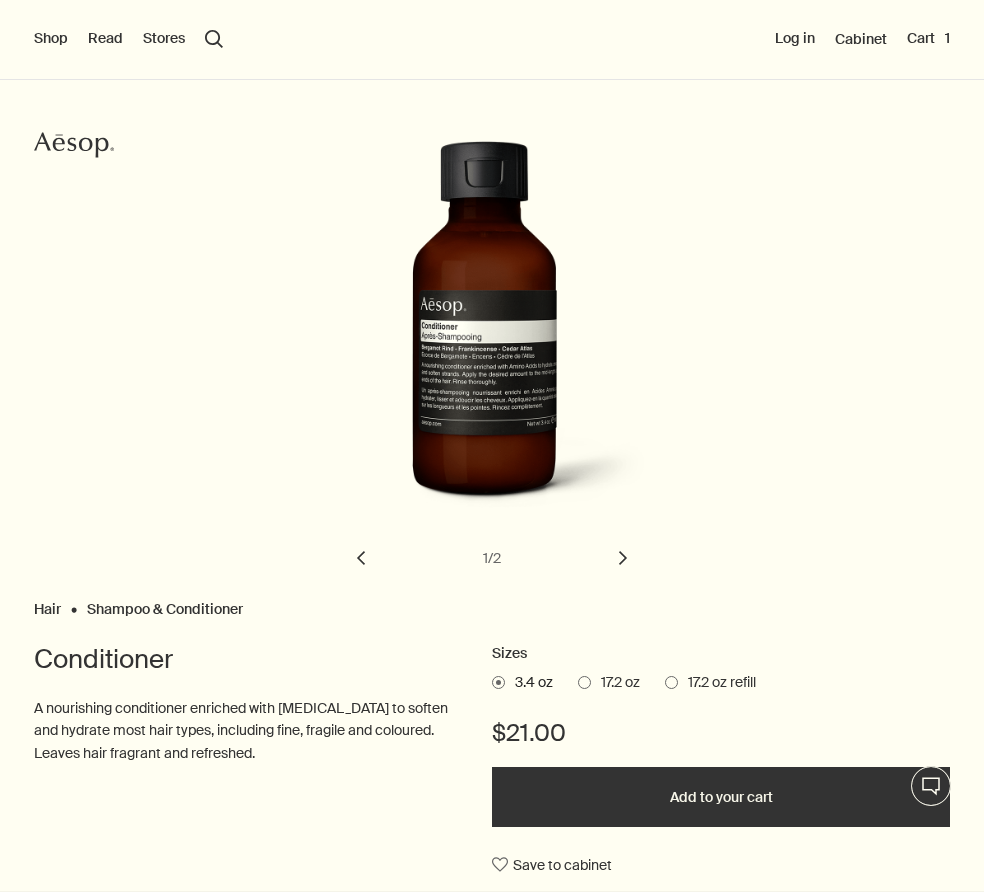click at bounding box center (584, 682) 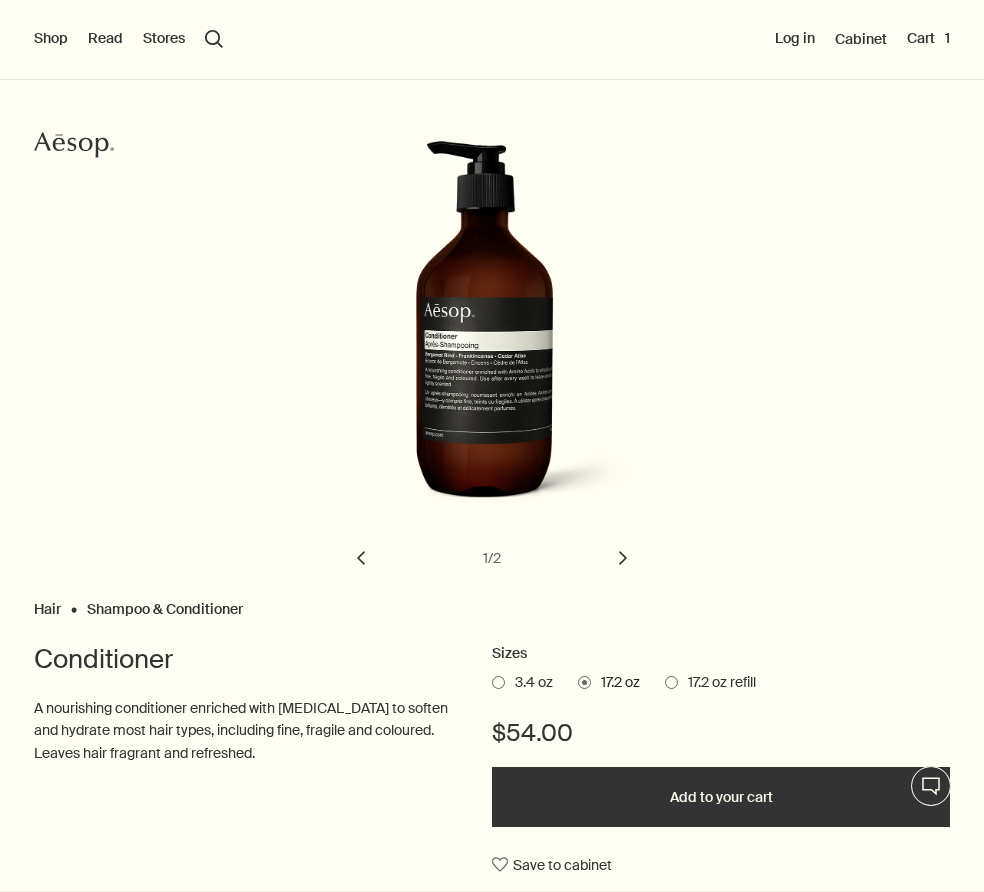click on "17.2 oz refill" at bounding box center (710, 683) 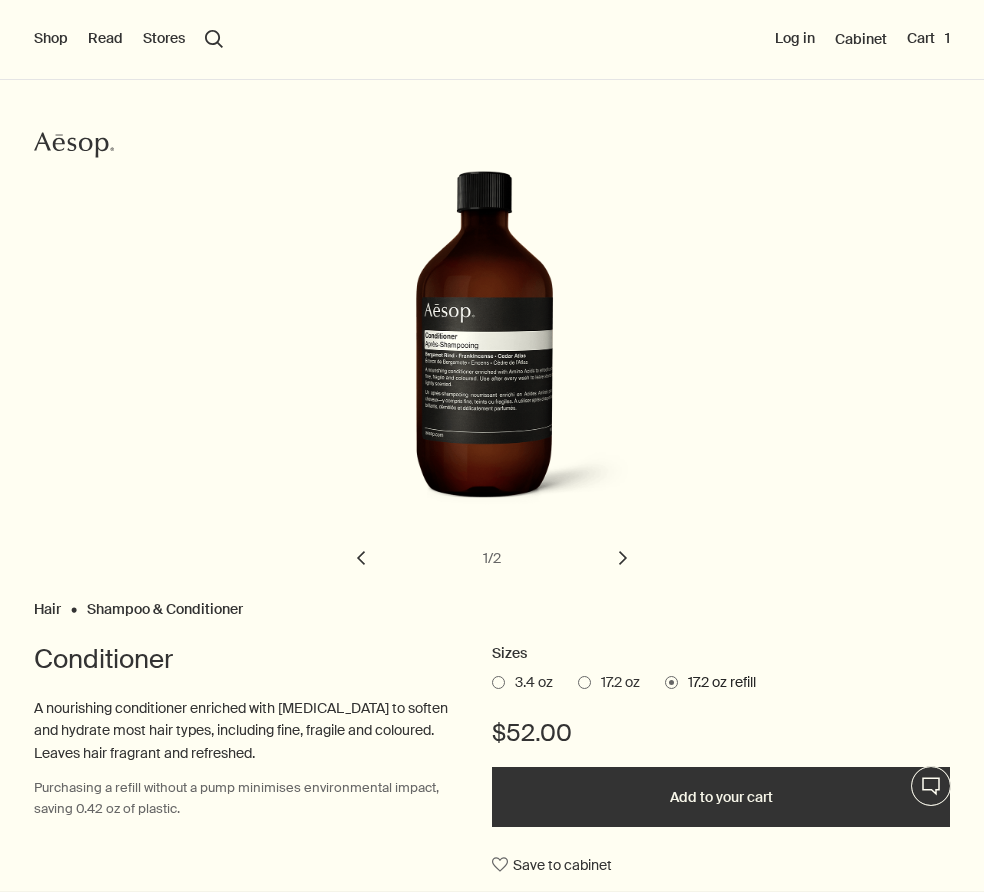 click on "Add to your cart" at bounding box center [721, 797] 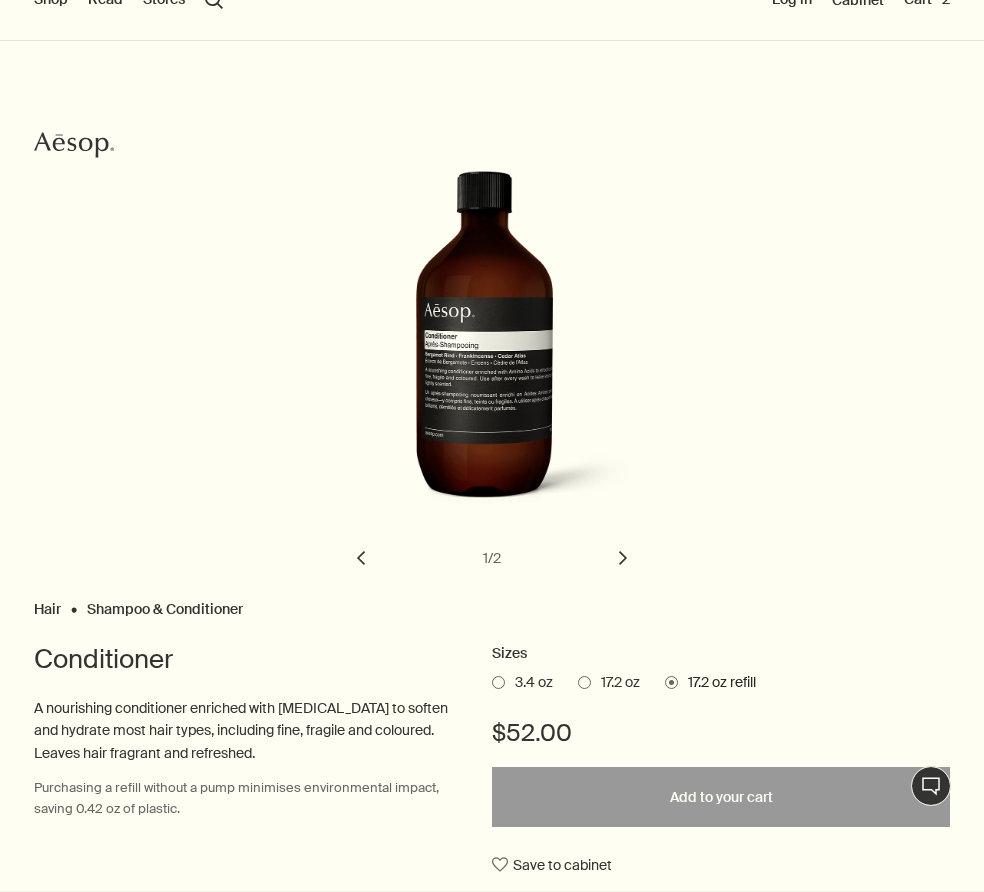 scroll, scrollTop: 0, scrollLeft: 0, axis: both 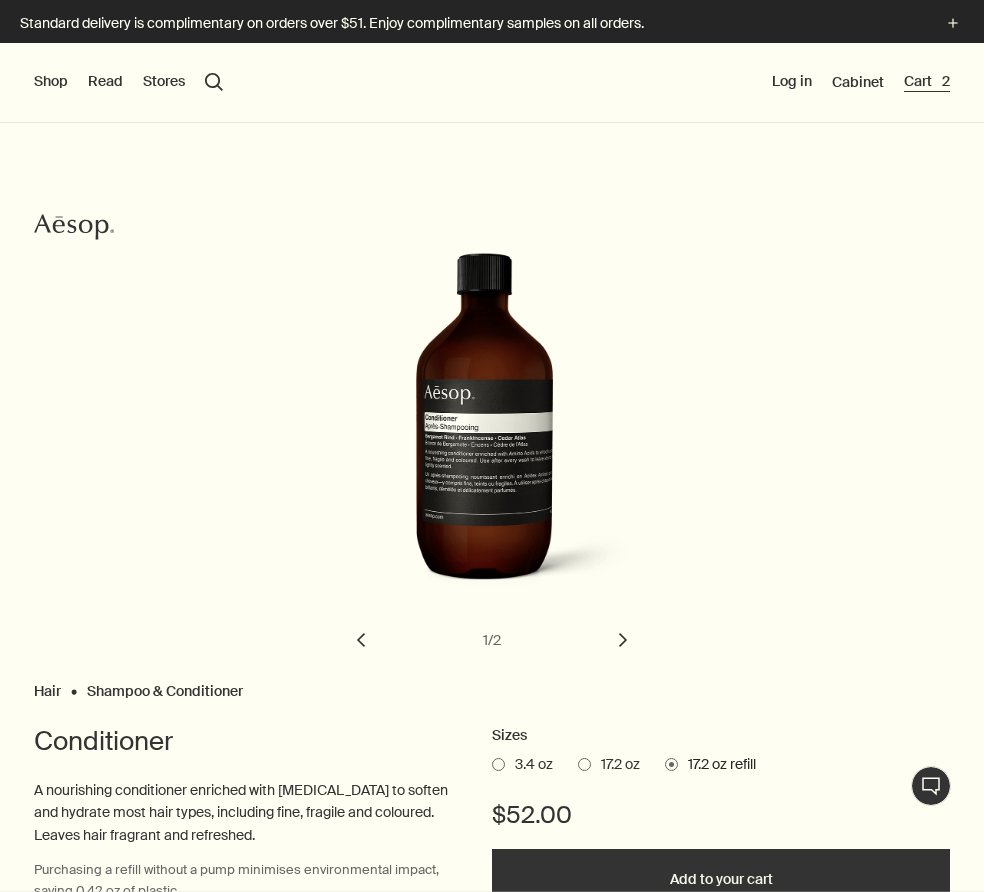 click on "Cart 2" at bounding box center (927, 82) 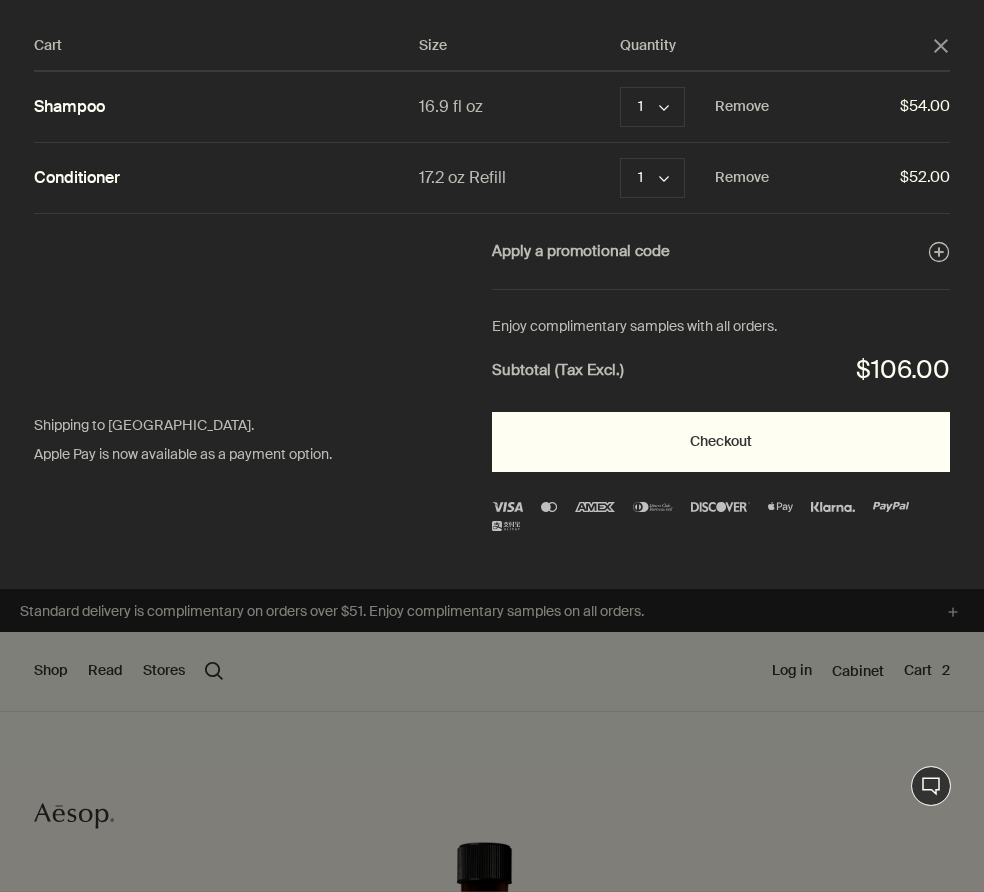 click on "Checkout" at bounding box center [721, 442] 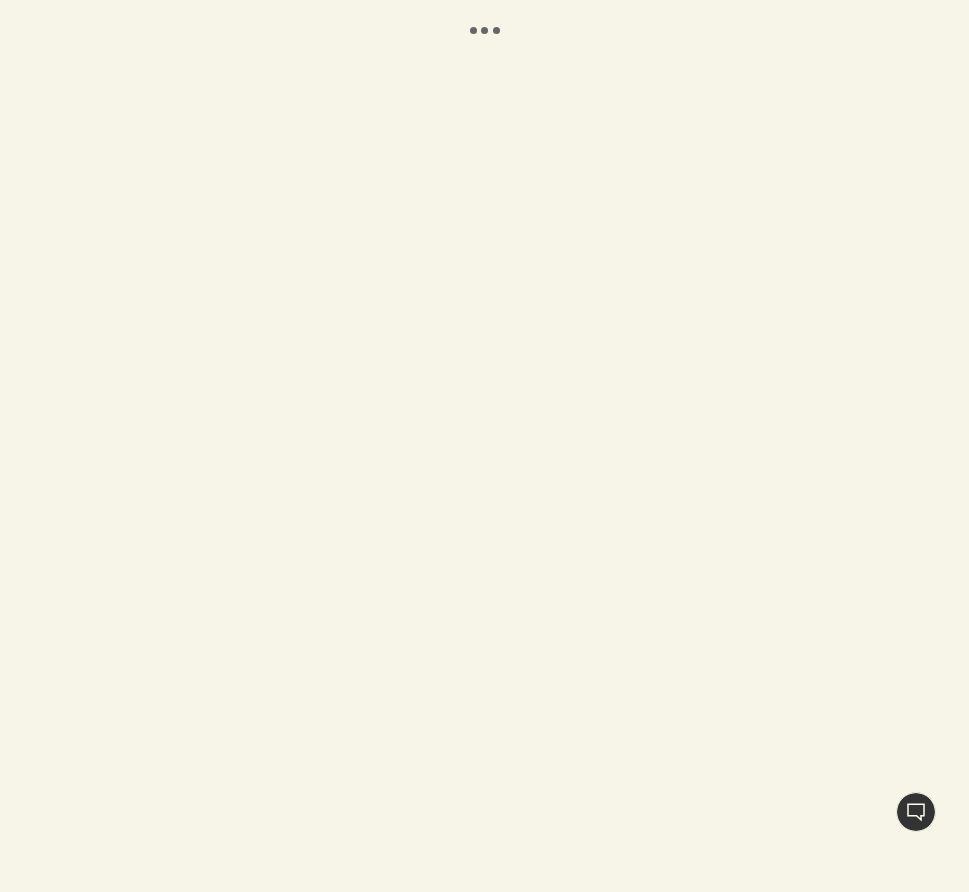 scroll, scrollTop: 0, scrollLeft: 0, axis: both 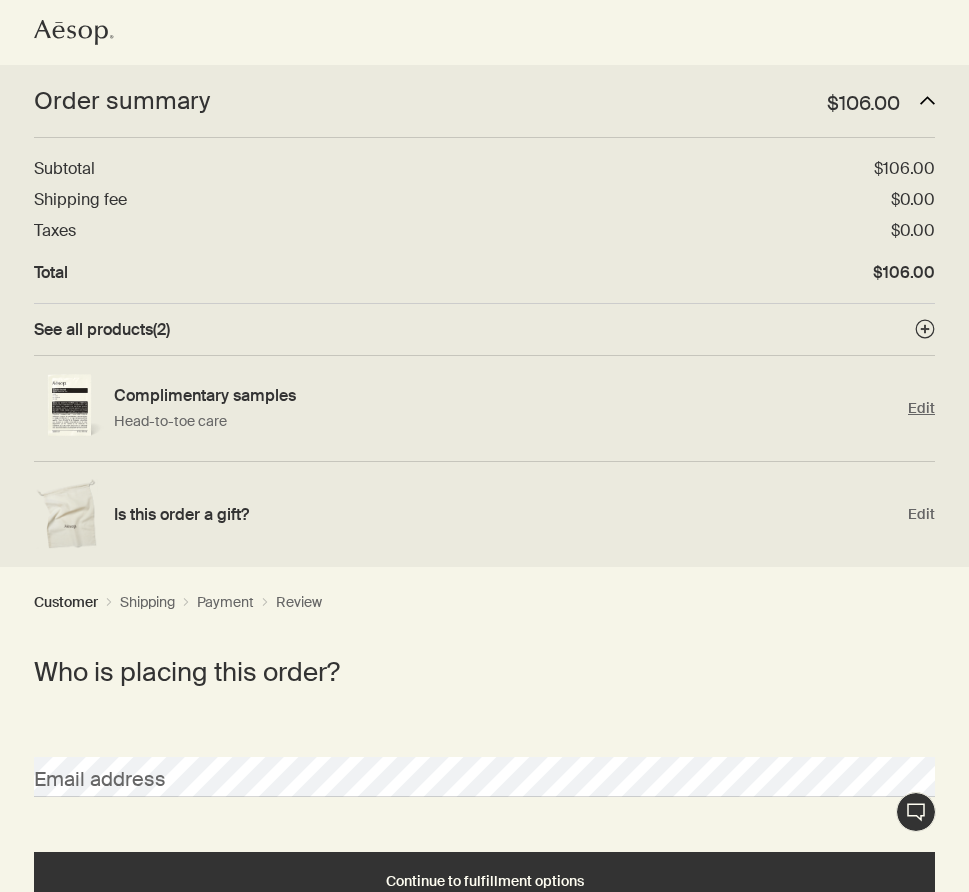 click on "Edit" at bounding box center [921, 408] 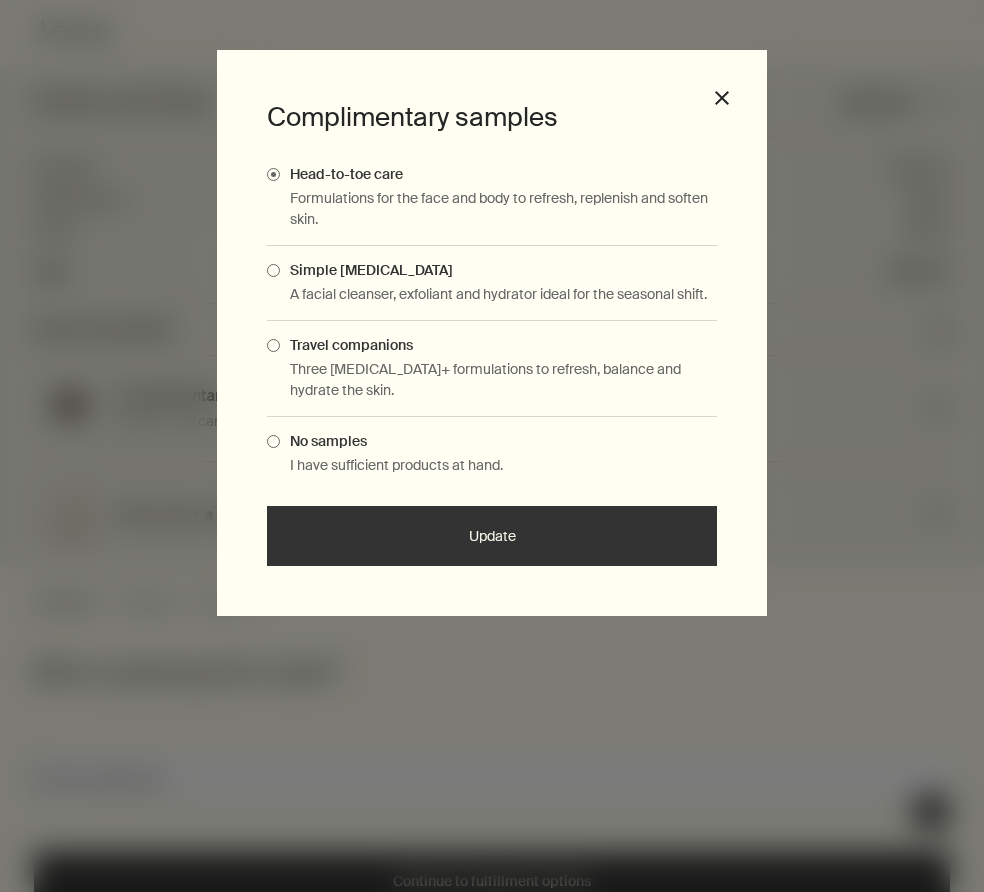 click on "Travel companions" at bounding box center [346, 345] 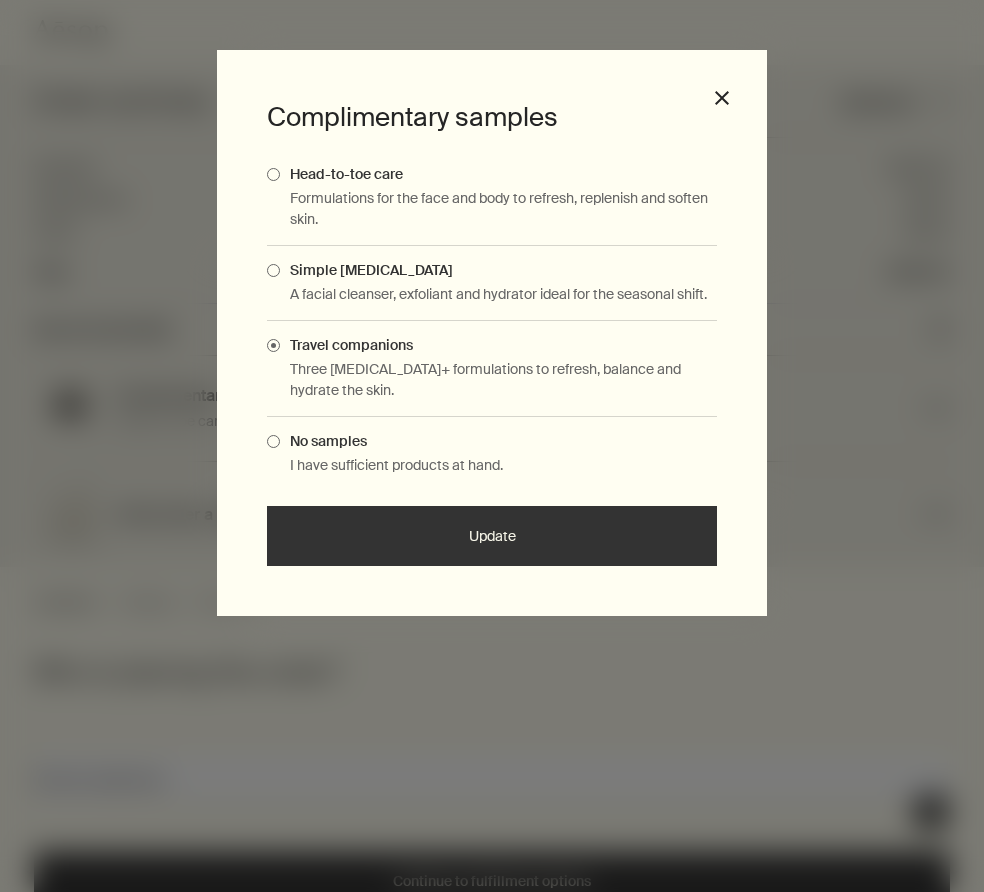 click on "Update" at bounding box center [492, 536] 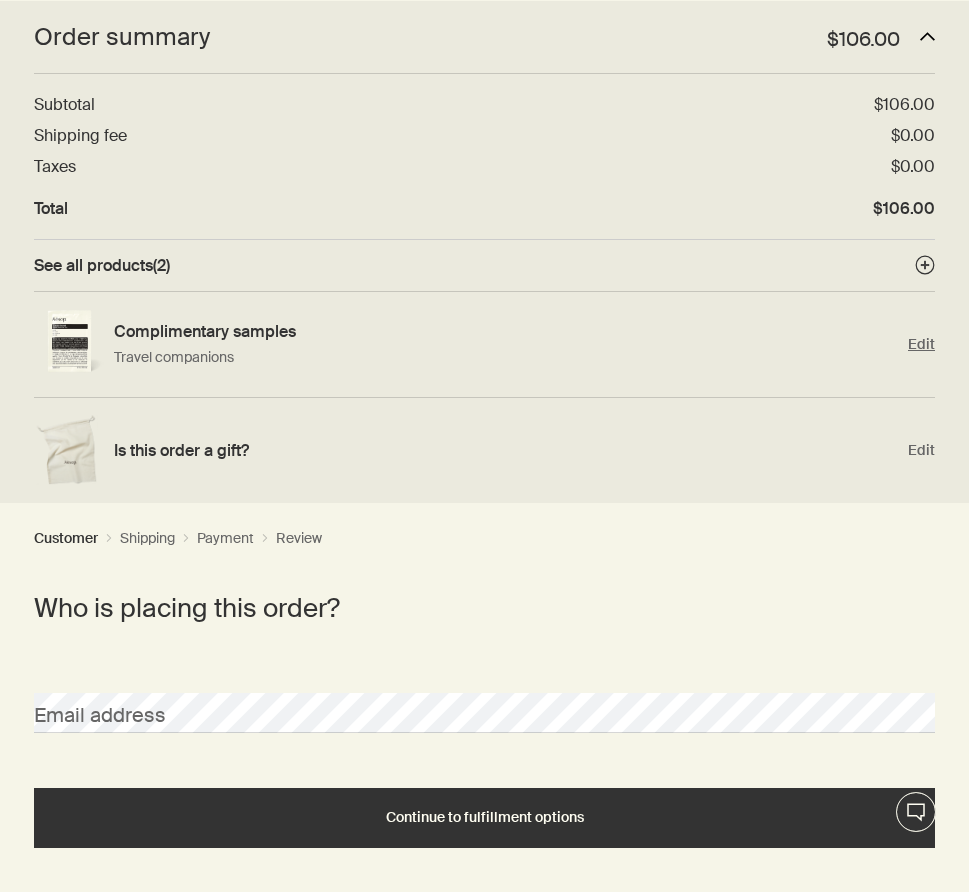 scroll, scrollTop: 171, scrollLeft: 0, axis: vertical 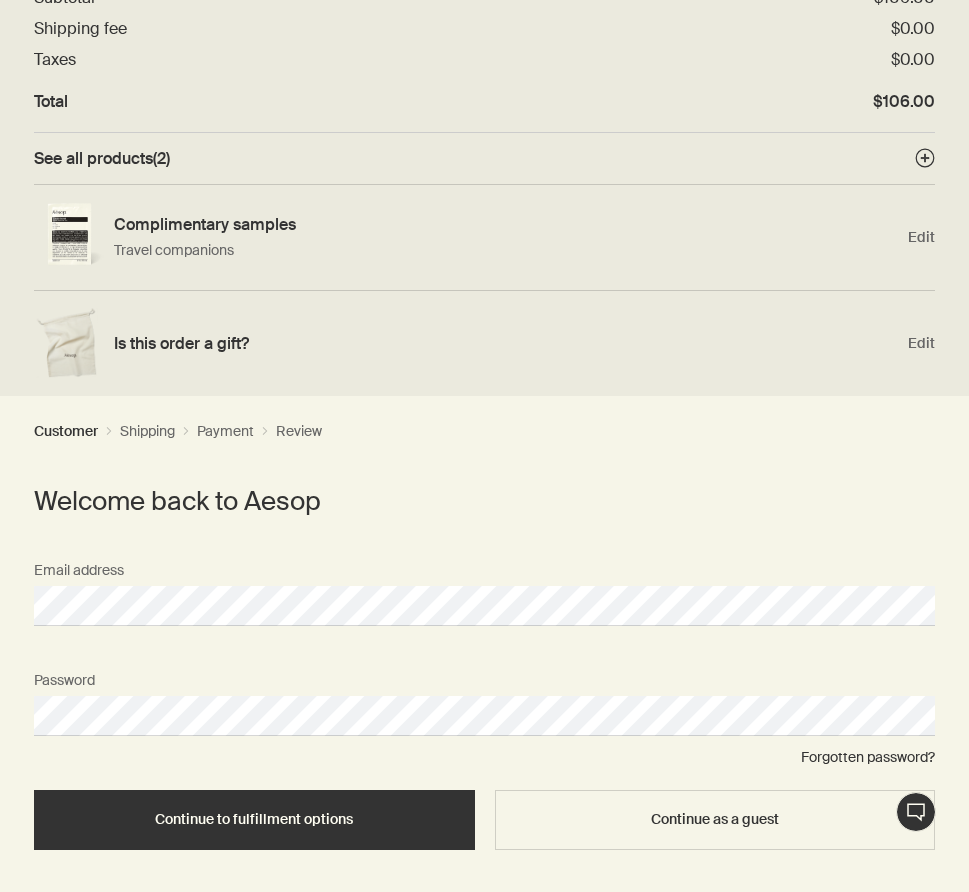 click on "Continue to fulfillment options" at bounding box center [254, 820] 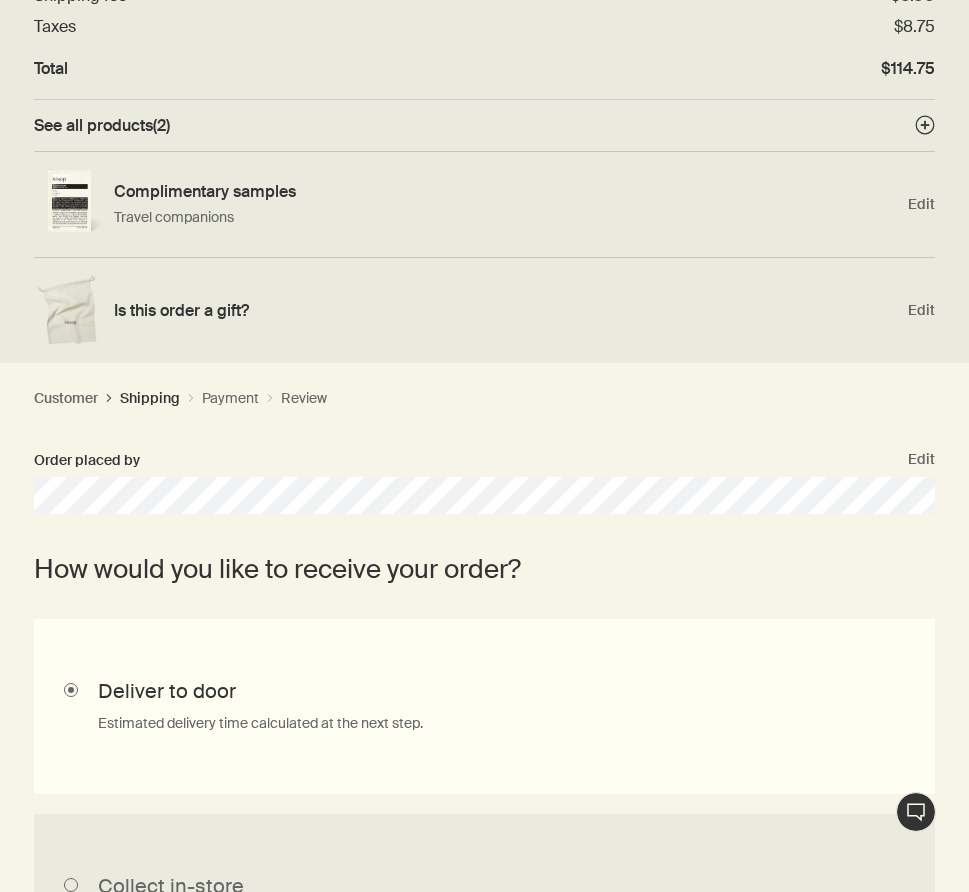 scroll, scrollTop: 0, scrollLeft: 0, axis: both 